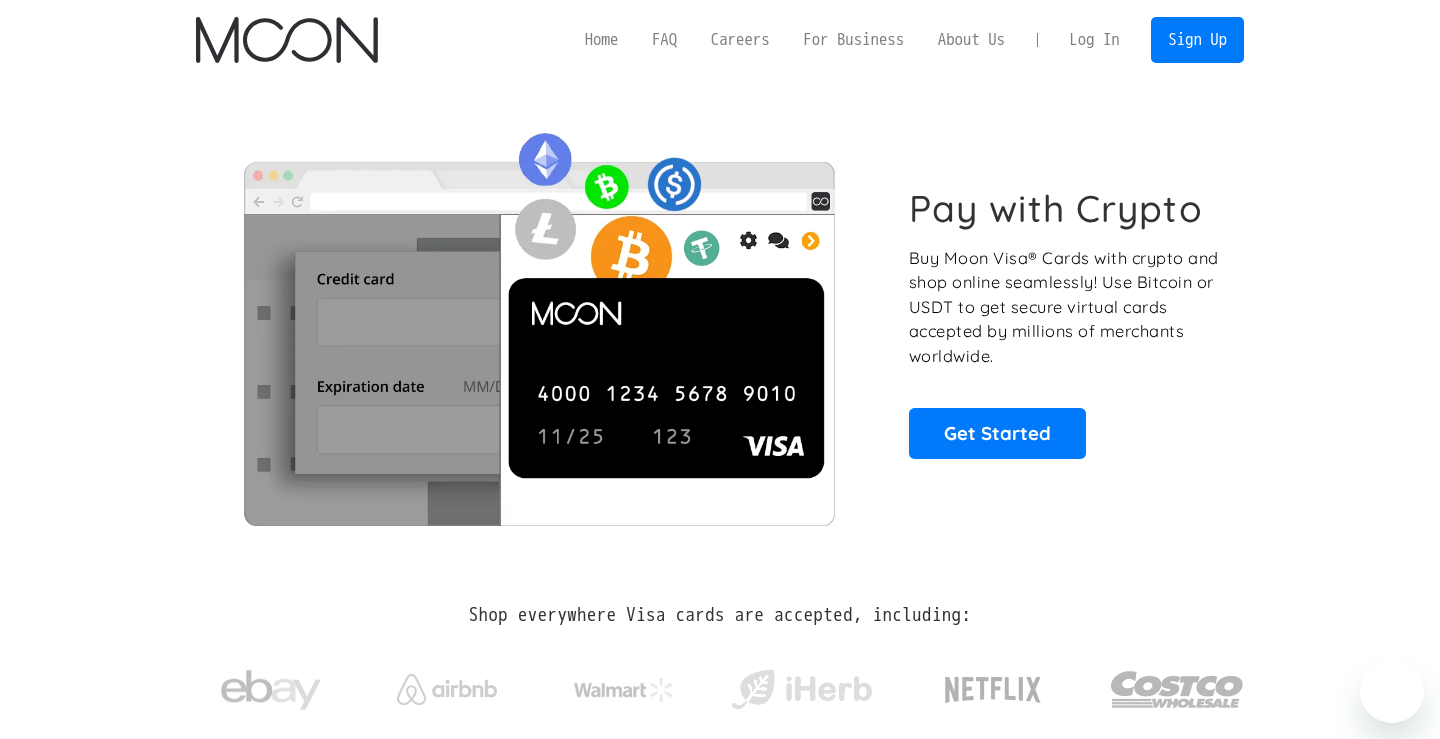 scroll, scrollTop: 0, scrollLeft: 0, axis: both 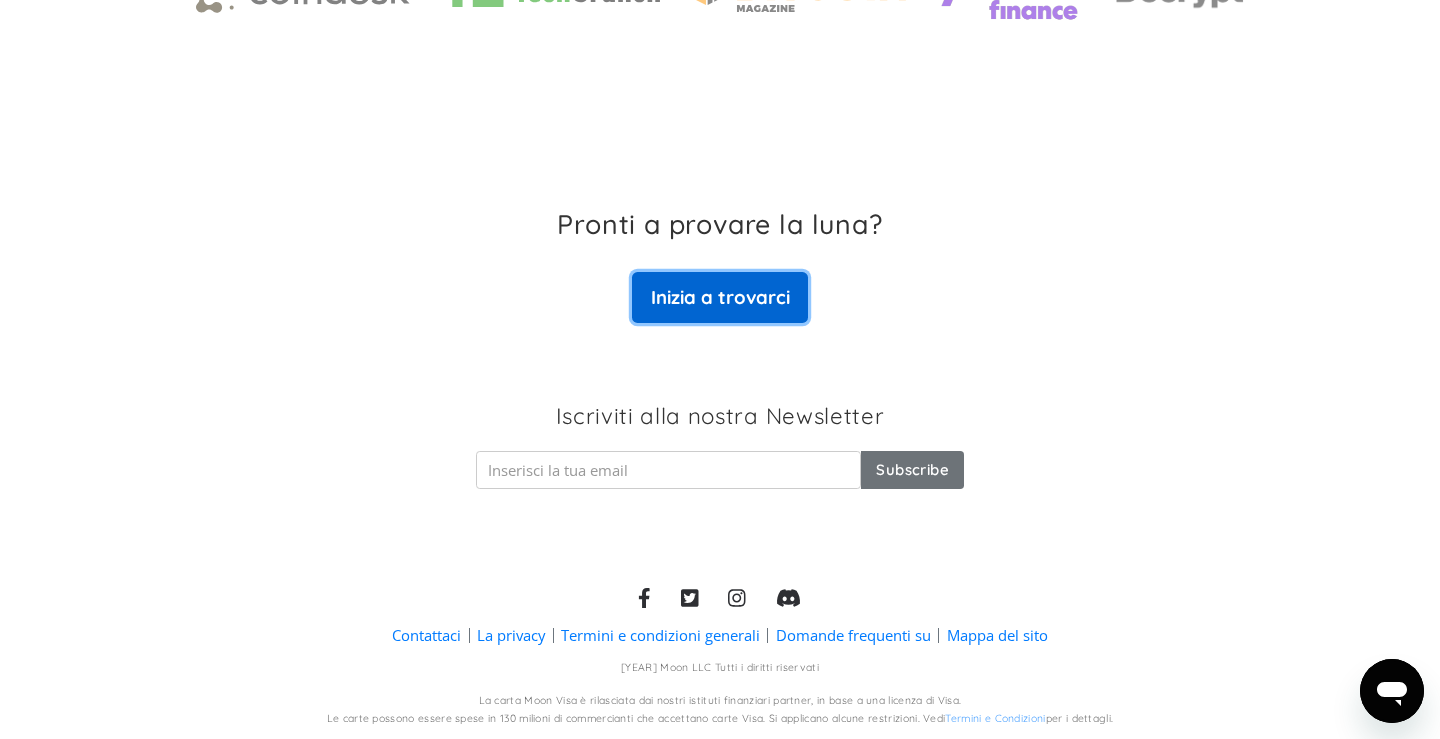 click on "Inizia a trovarci" at bounding box center [720, 297] 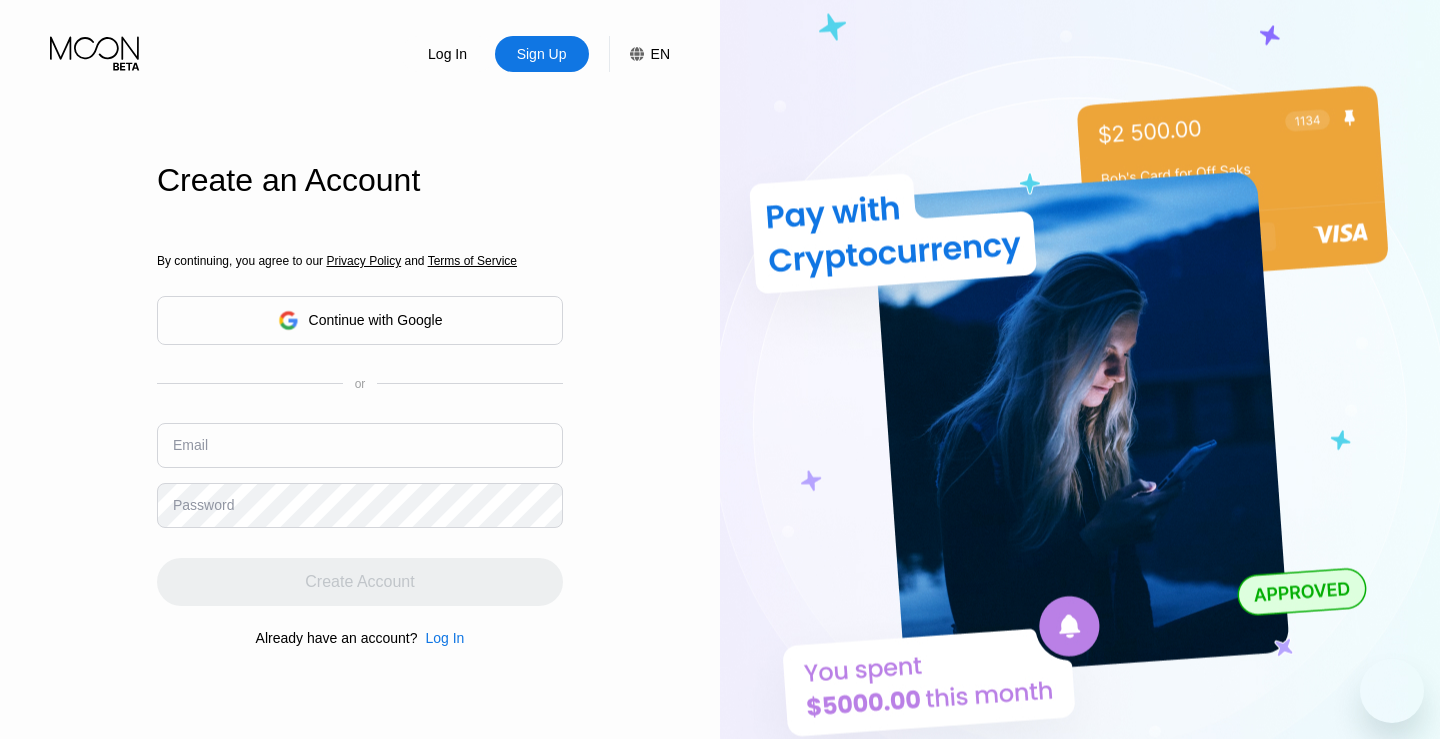 scroll, scrollTop: 0, scrollLeft: 0, axis: both 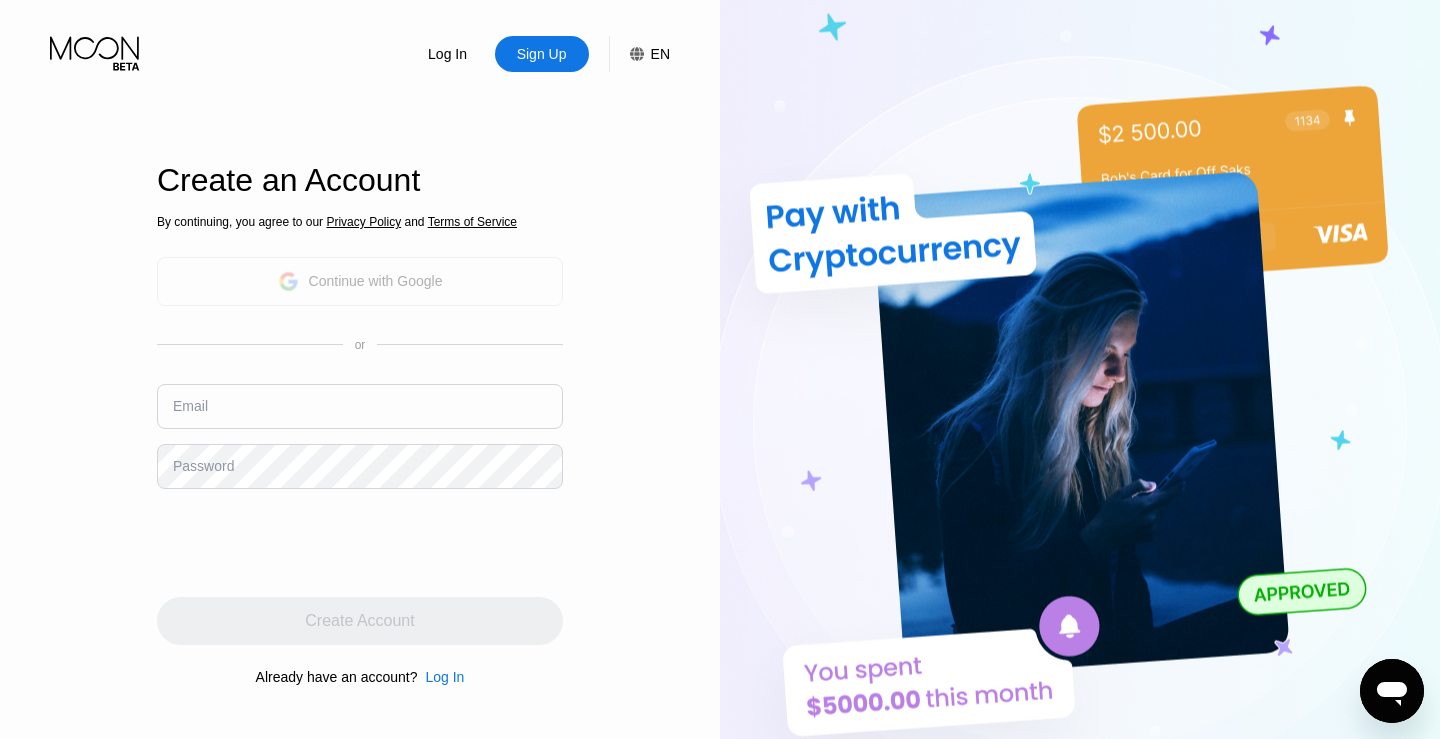 click on "Continue with Google" at bounding box center [376, 281] 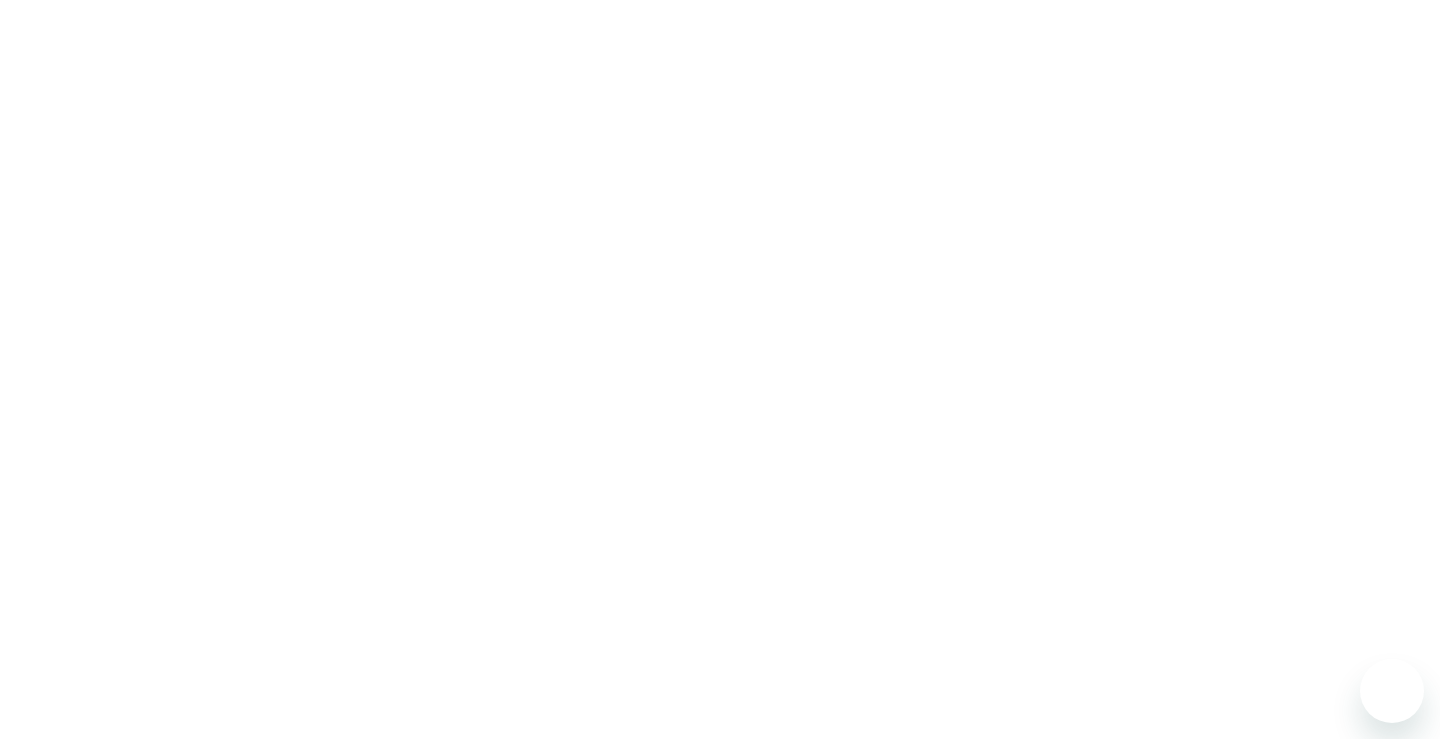 scroll, scrollTop: 0, scrollLeft: 0, axis: both 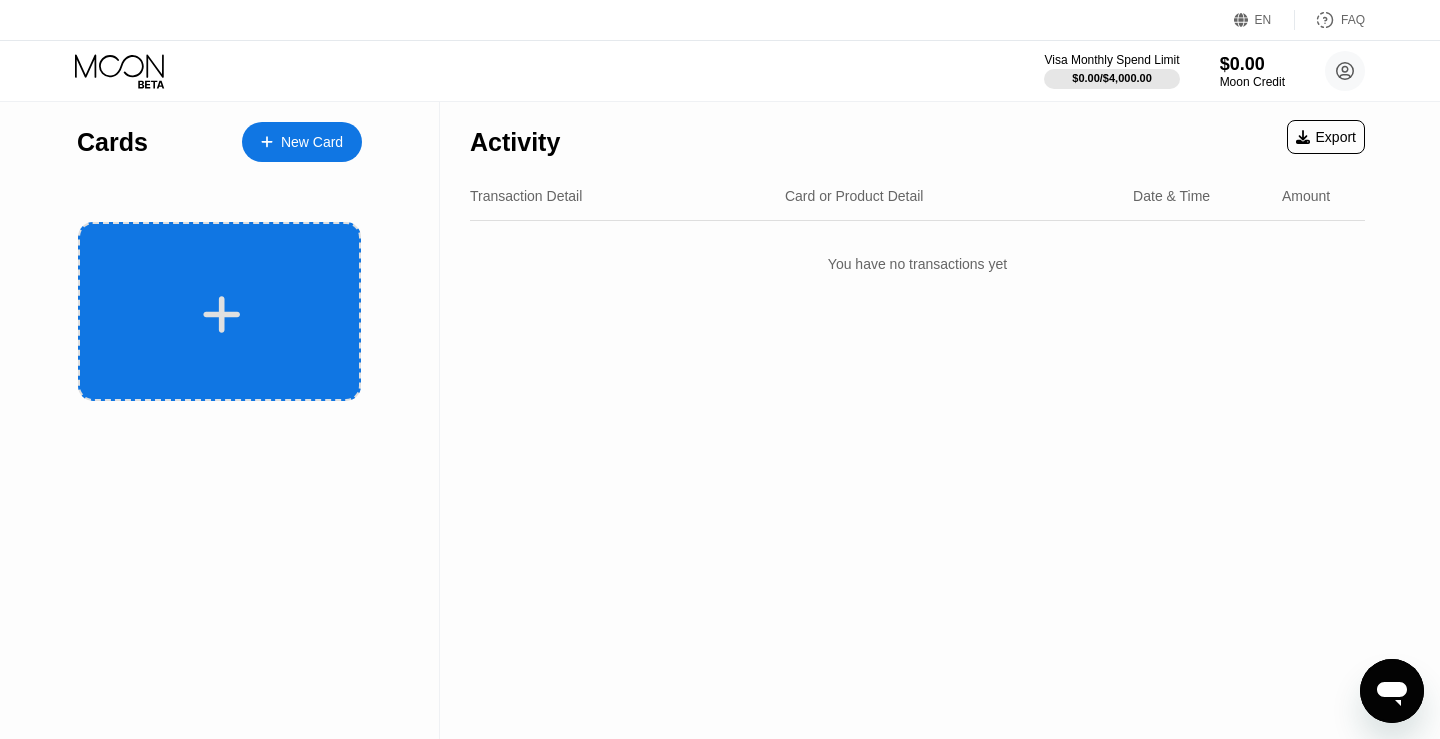 click 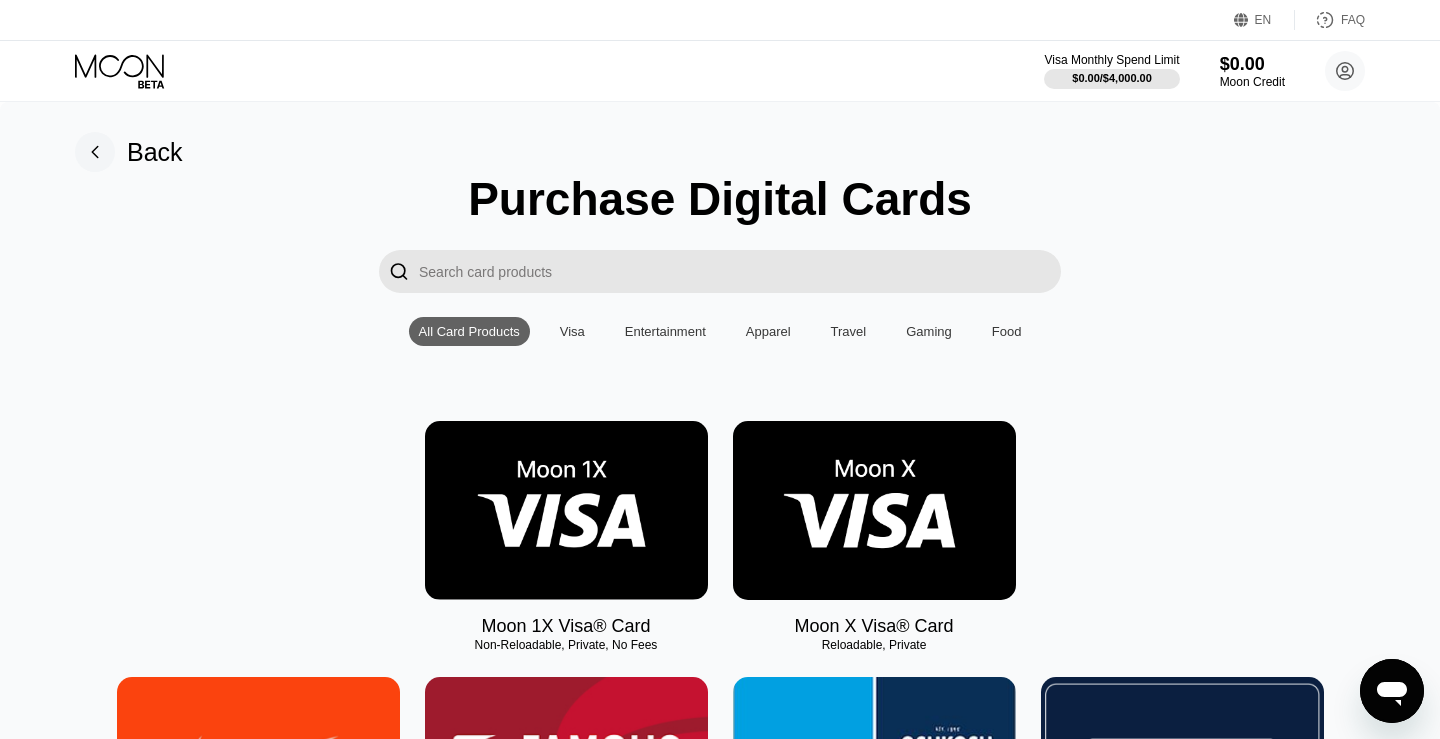 scroll, scrollTop: 114, scrollLeft: 0, axis: vertical 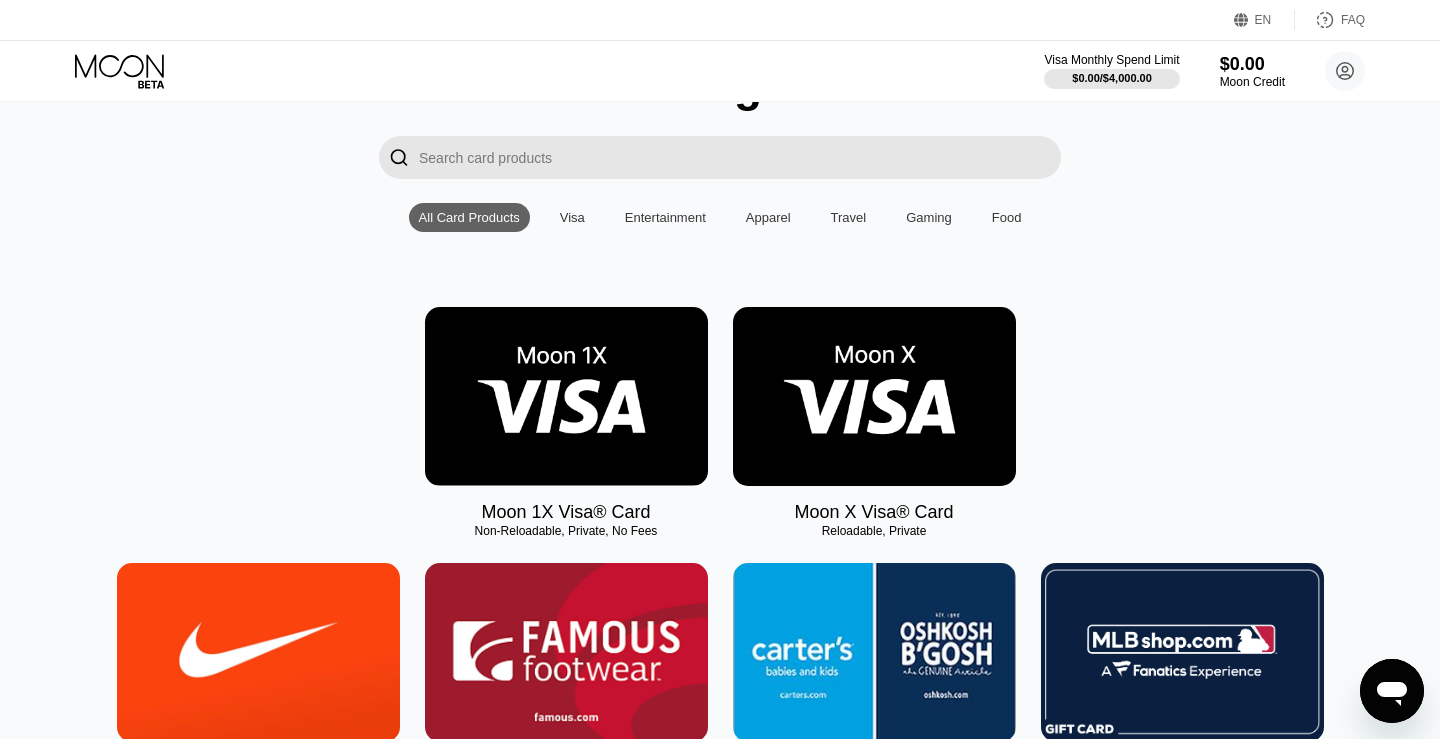 click at bounding box center (874, 396) 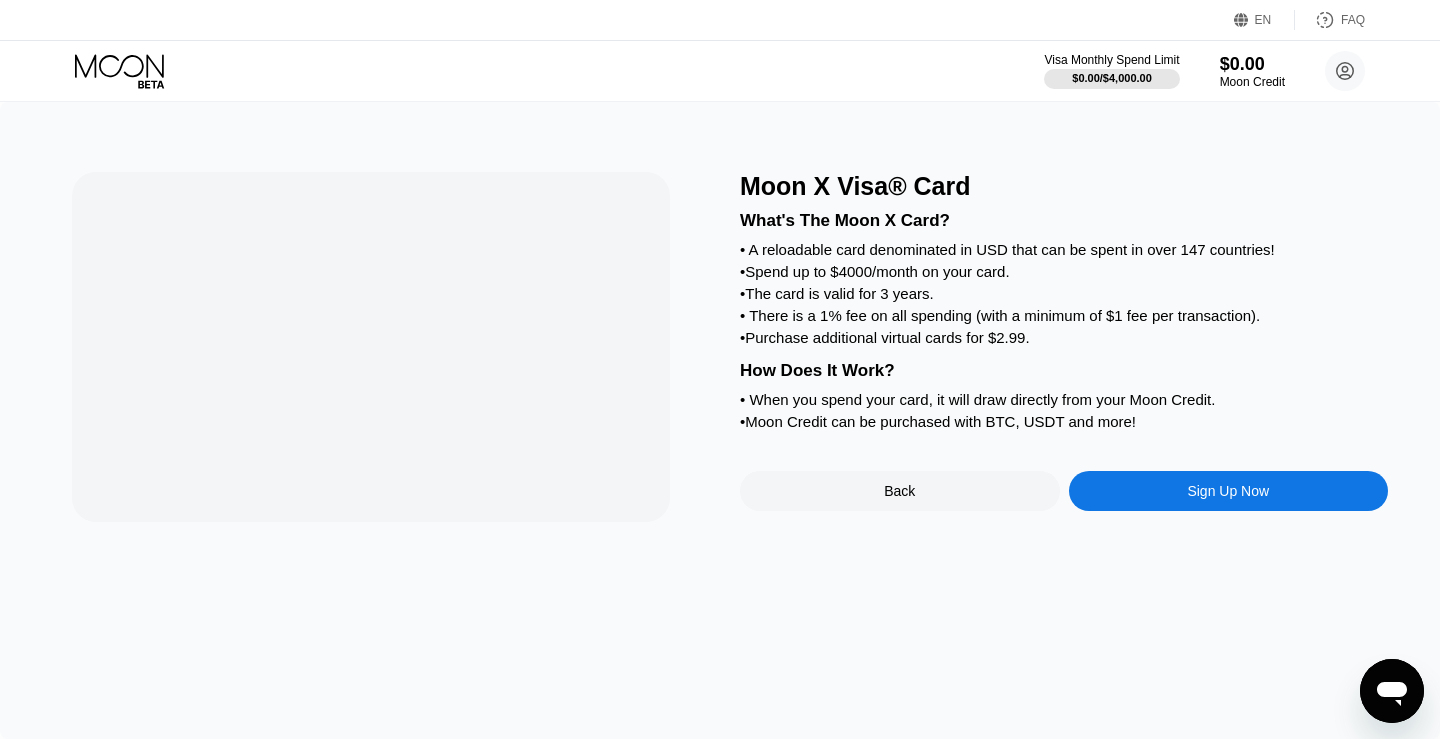 scroll, scrollTop: 0, scrollLeft: 0, axis: both 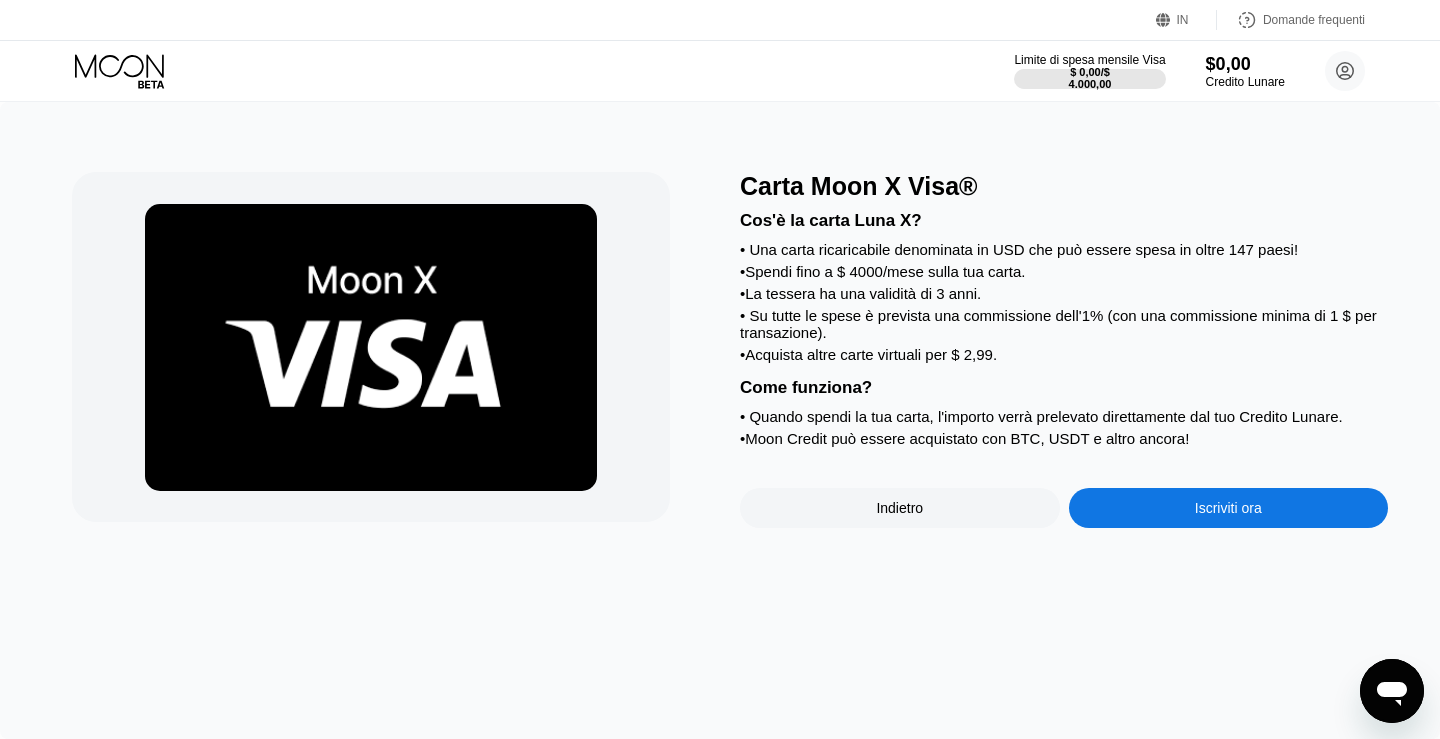 click on "Carta Moon X Visa®  Cos'è la carta Luna X?  •     Una carta ricaricabile denominata in USD che può essere spesa in oltre 147 paesi!  •   Spendi fino a $ 4000/mese sulla tua carta.  •   La tessera ha una validità di 3 anni.  •     Su tutte le spese è prevista una commissione dell'1% (con una commissione minima di 1 $ per transazione).  •   Acquista altre carte virtuali per $ 2,99.  Come funziona?  •     Quando spendi la tua carta, l'importo verrà prelevato direttamente dal tuo Credito Lunare.  •   Moon Credit può essere acquistato con BTC, USDT e altro ancora!  Indietro  Iscriviti ora" at bounding box center (720, 420) 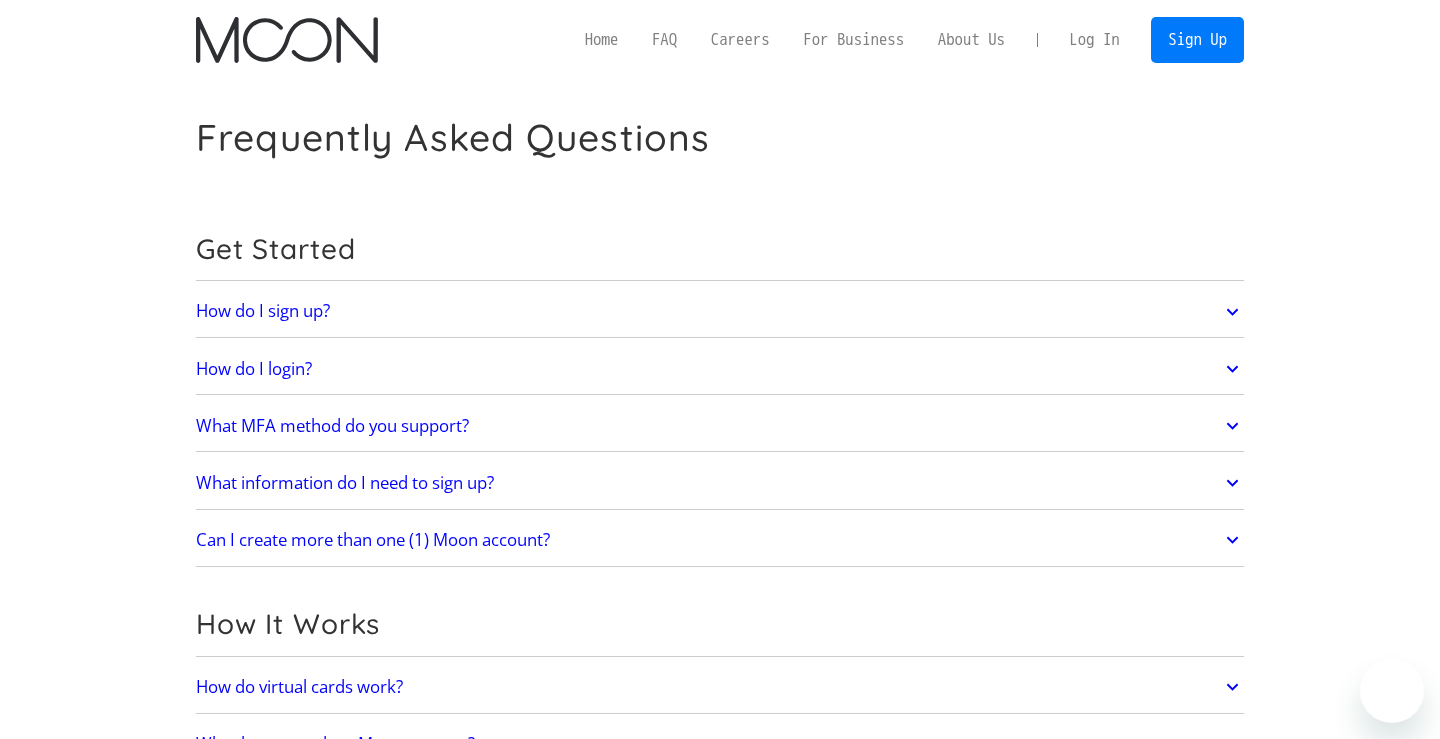 scroll, scrollTop: 0, scrollLeft: 0, axis: both 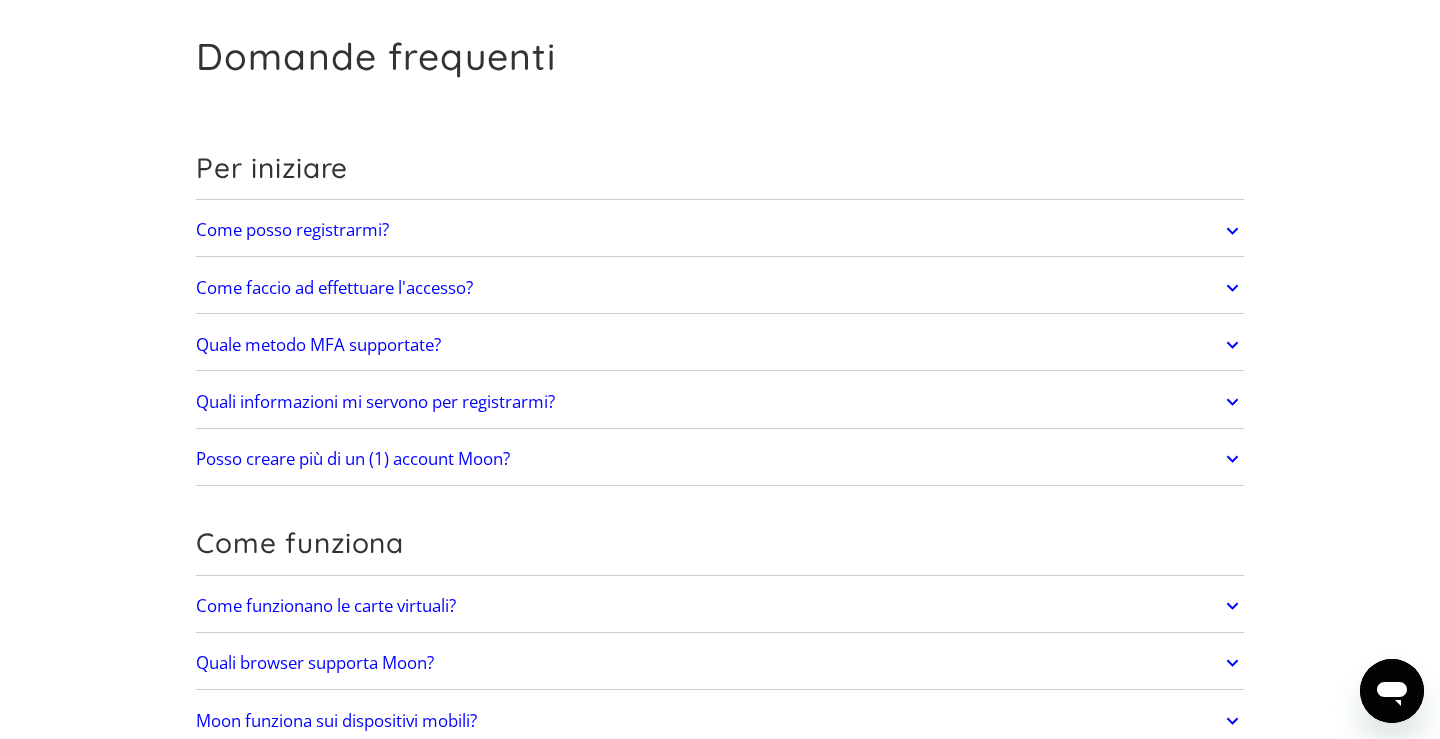 click on "Domande frequenti  Per iniziare
Come posso registrarmi?   visita   paywithmoon.com/signup .  Per iniziare,
Come faccio ad effettuare l'accesso?   visita   paywithmoon.com/login .  Per iniziare,
Quale metodo MFA supportate?  Moon supporta la verifica dell'account solo tramite e-mail. La verifica dell'account e-mail non è richiesta per "Accedi con Google".
Quali informazioni mi servono per registrarmi?  Per creare un account Moon è necessario fornire un indirizzo email e una password. L'indirizzo email utilizzato per creare l'account verrà utilizzato per ricevere i codici 2FA, quindi assicurati di non perdere l'accesso alla tua casella di posta elettronica.
Posso creare più di un (1) account Moon?  No. Ogni utente può avere un solo account.
Come funziona
Come funzionano le carte virtuali?
Quali browser supporta Moon?  Moon supporta i seguenti browser, sia su desktop che su dispositivi mobili:  Safari  Cromo  Firefox  Coraggioso  Opera  DuckDuckGo
Puoi accedere" at bounding box center (720, 2395) 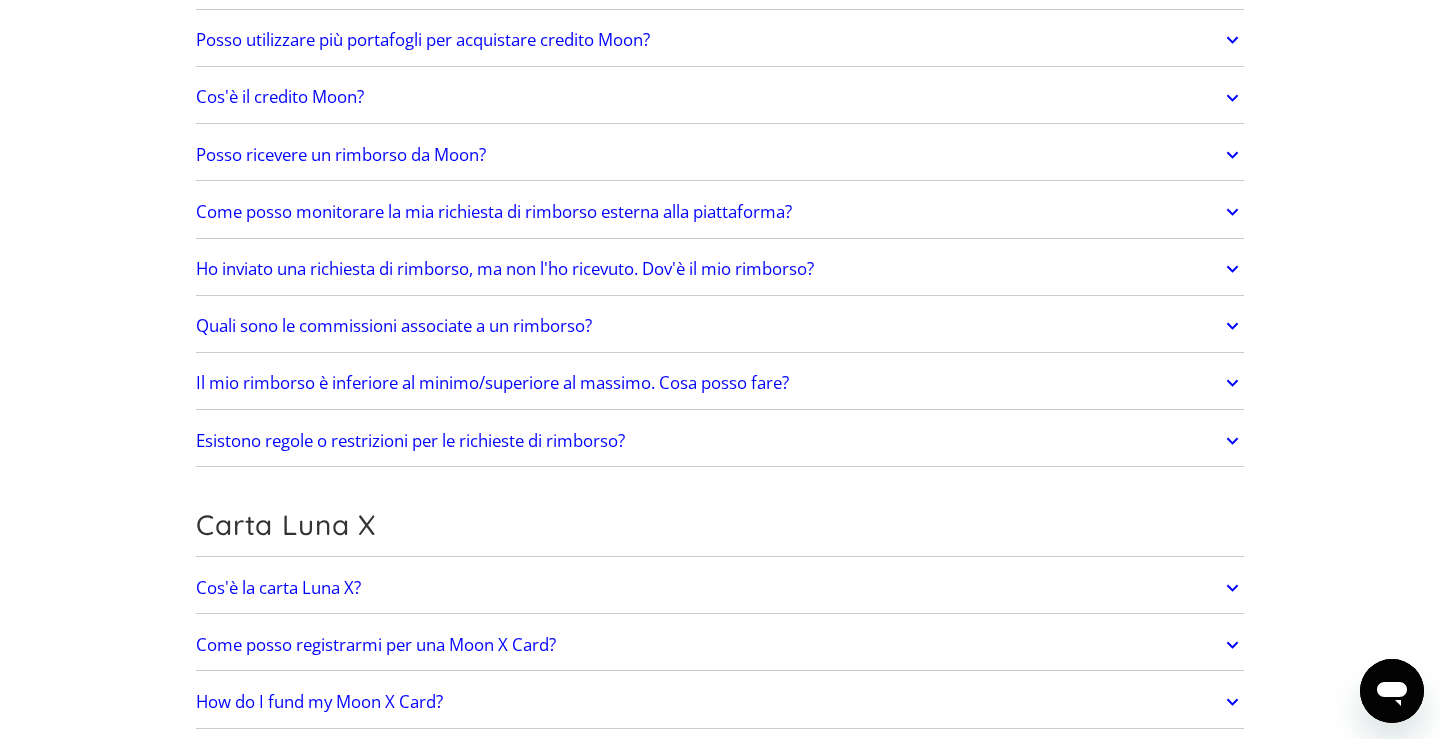 scroll, scrollTop: 1126, scrollLeft: 0, axis: vertical 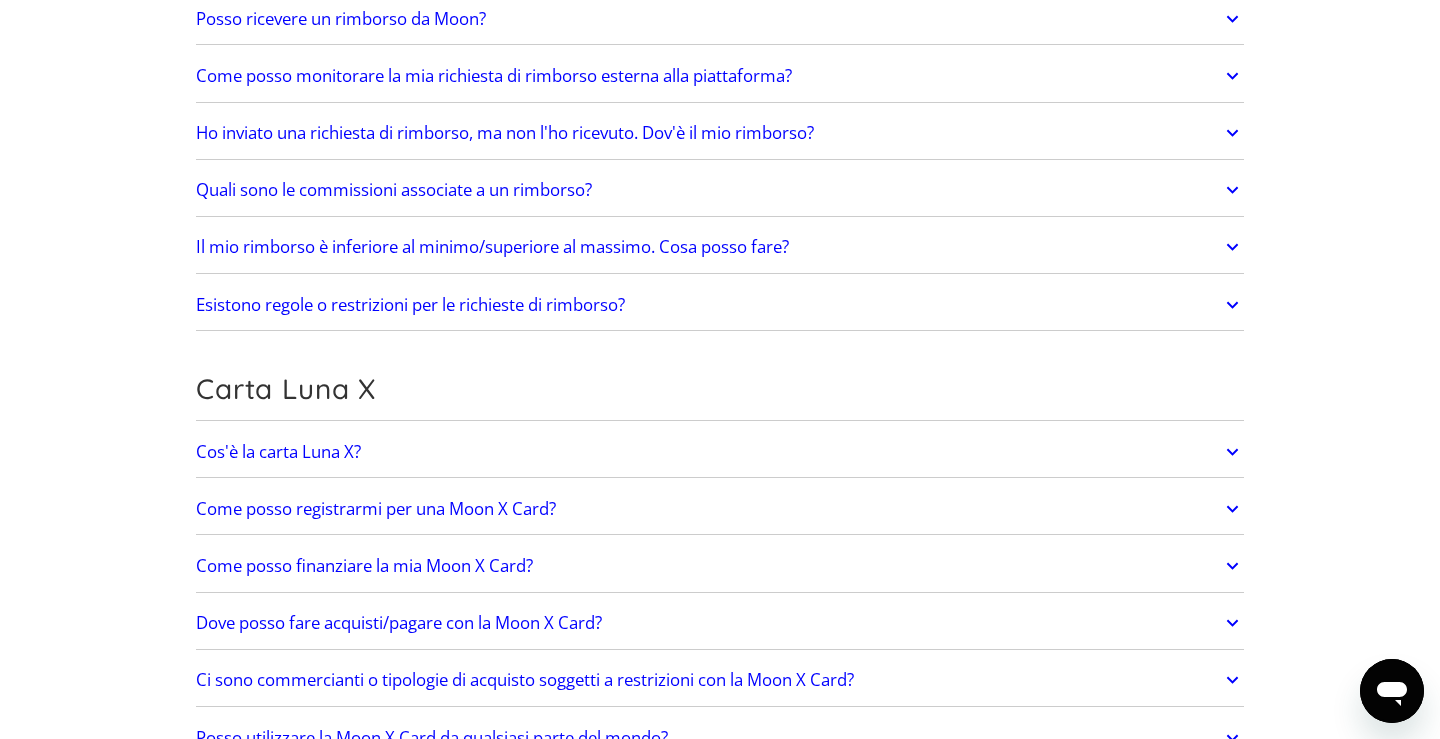 click 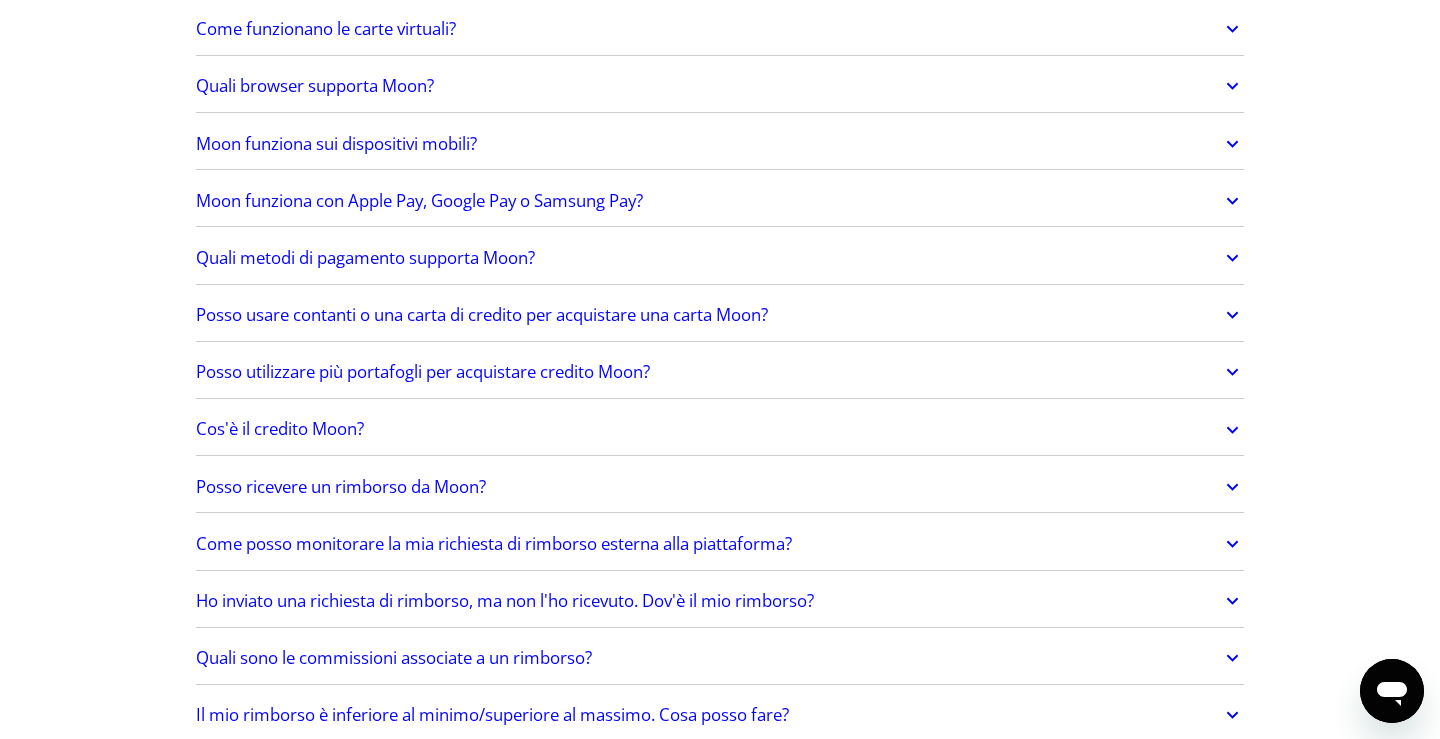 scroll, scrollTop: 0, scrollLeft: 0, axis: both 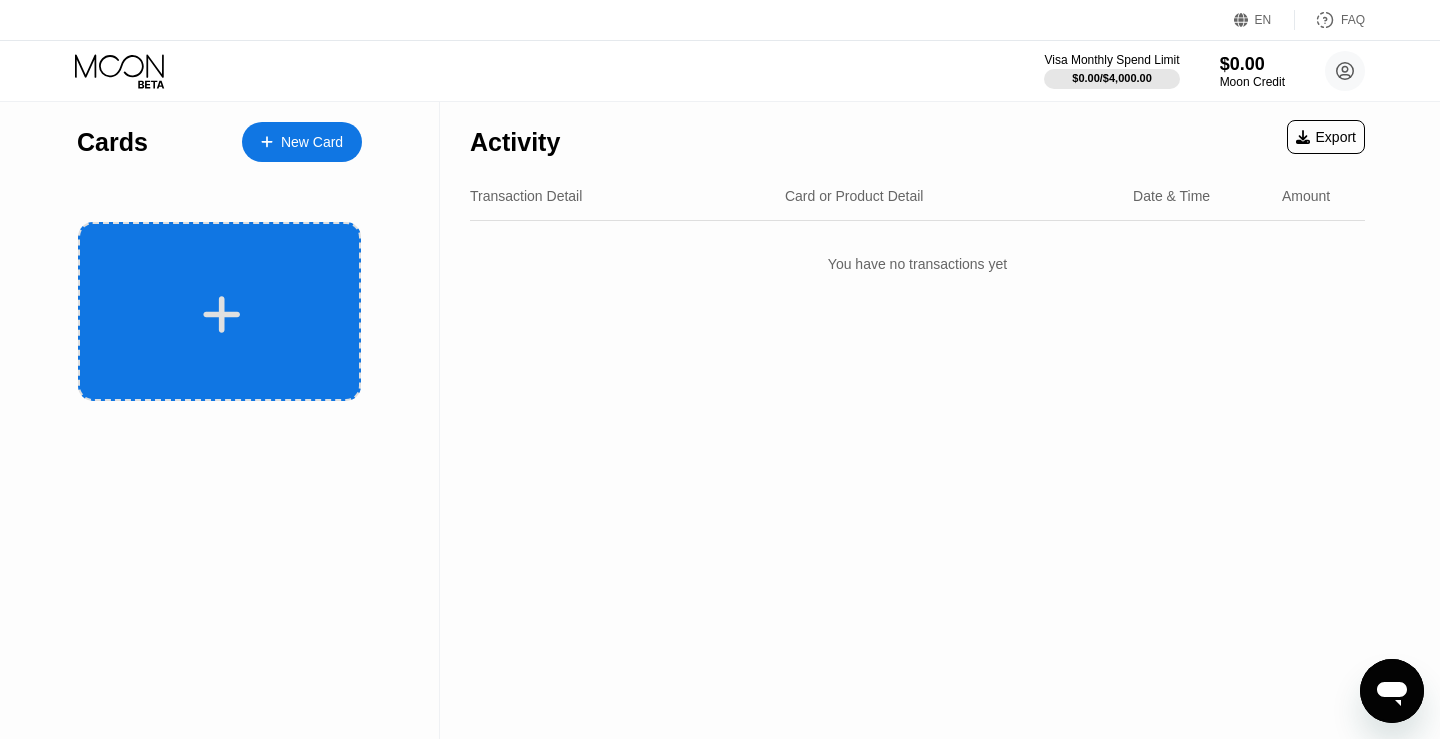 click at bounding box center (219, 311) 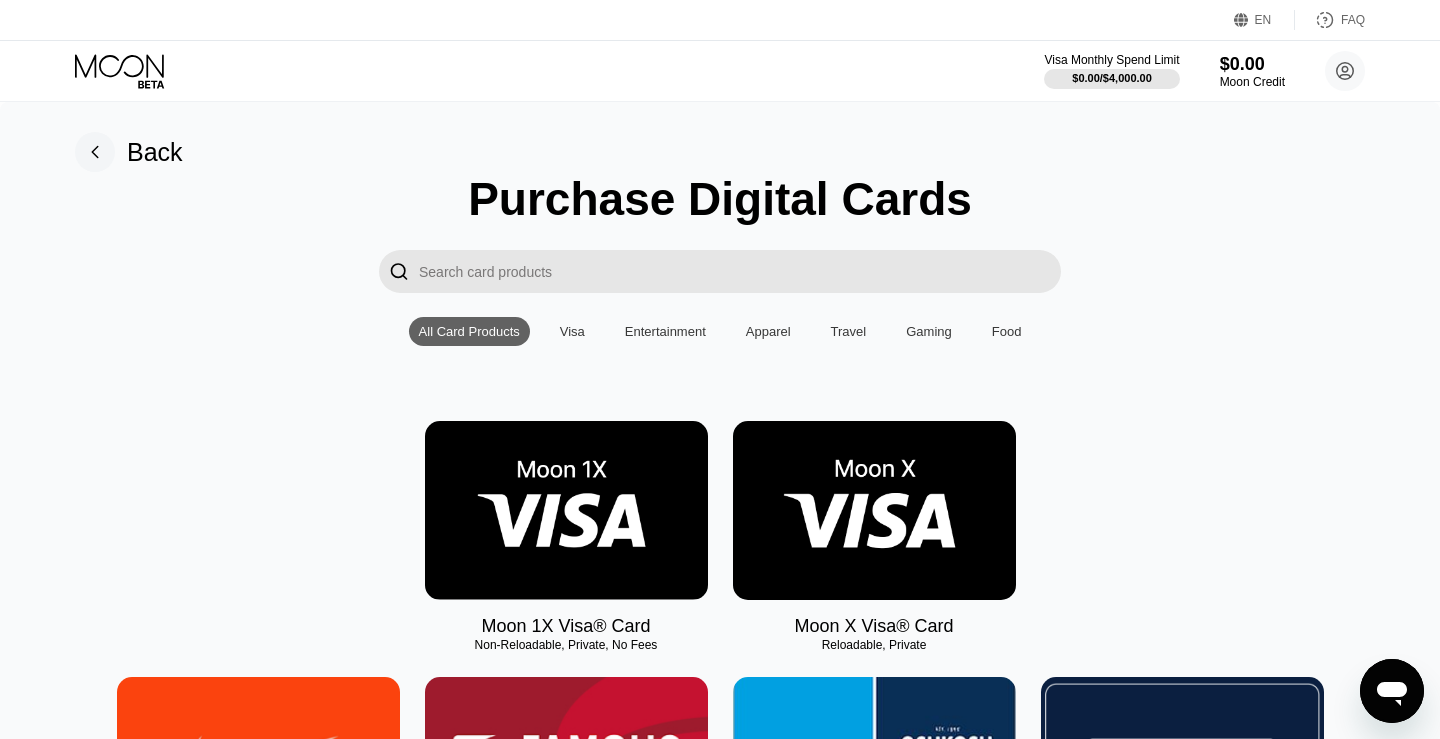 click at bounding box center (566, 510) 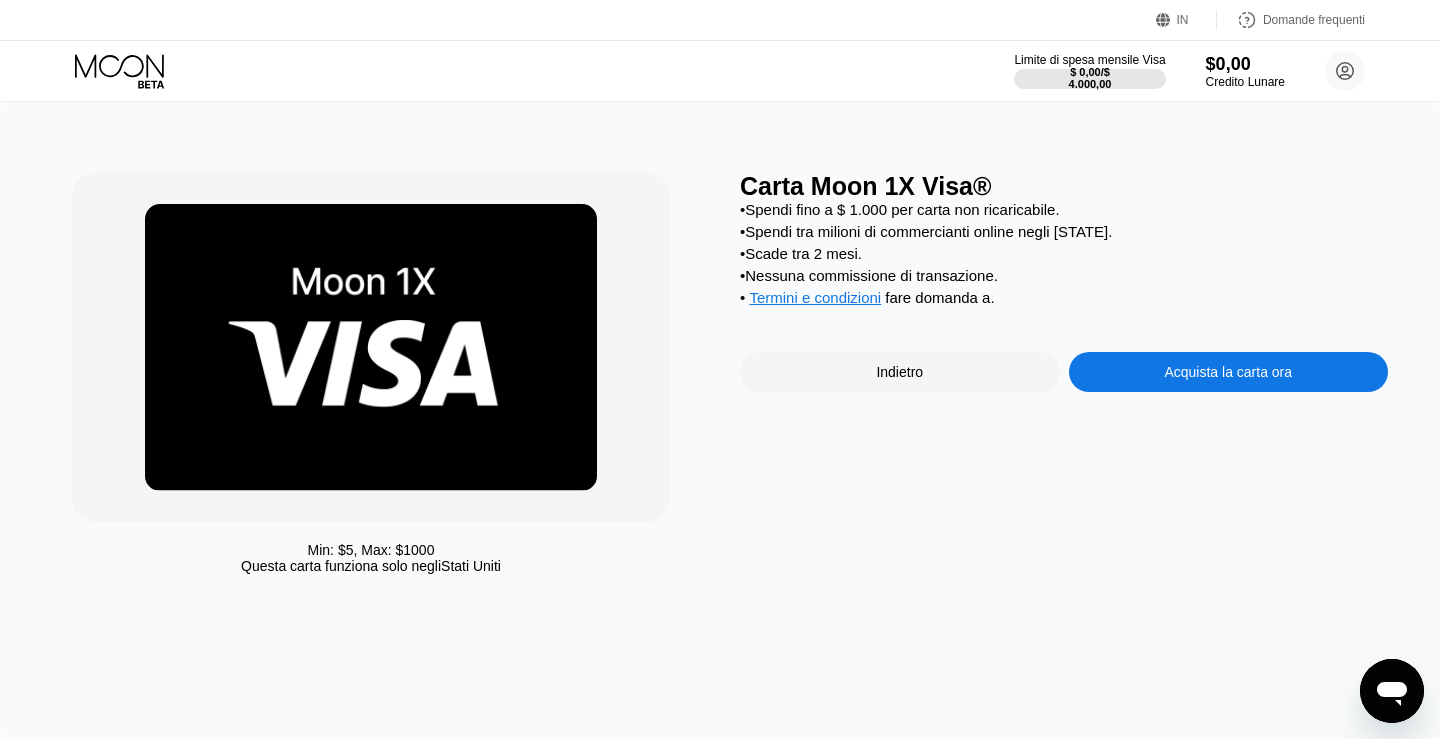 click on "Carta Moon 1X Visa®  •   Spendi fino a $ 1.000 per carta non ricaricabile.  •   Spendi tra milioni di commercianti online negli Stati Uniti.  •   Scade tra 2 mesi.  •   Nessuna commissione di transazione.  •    Termini e condizioni    fare domanda a   .  Indietro  Acquista la carta ora" at bounding box center (1064, 378) 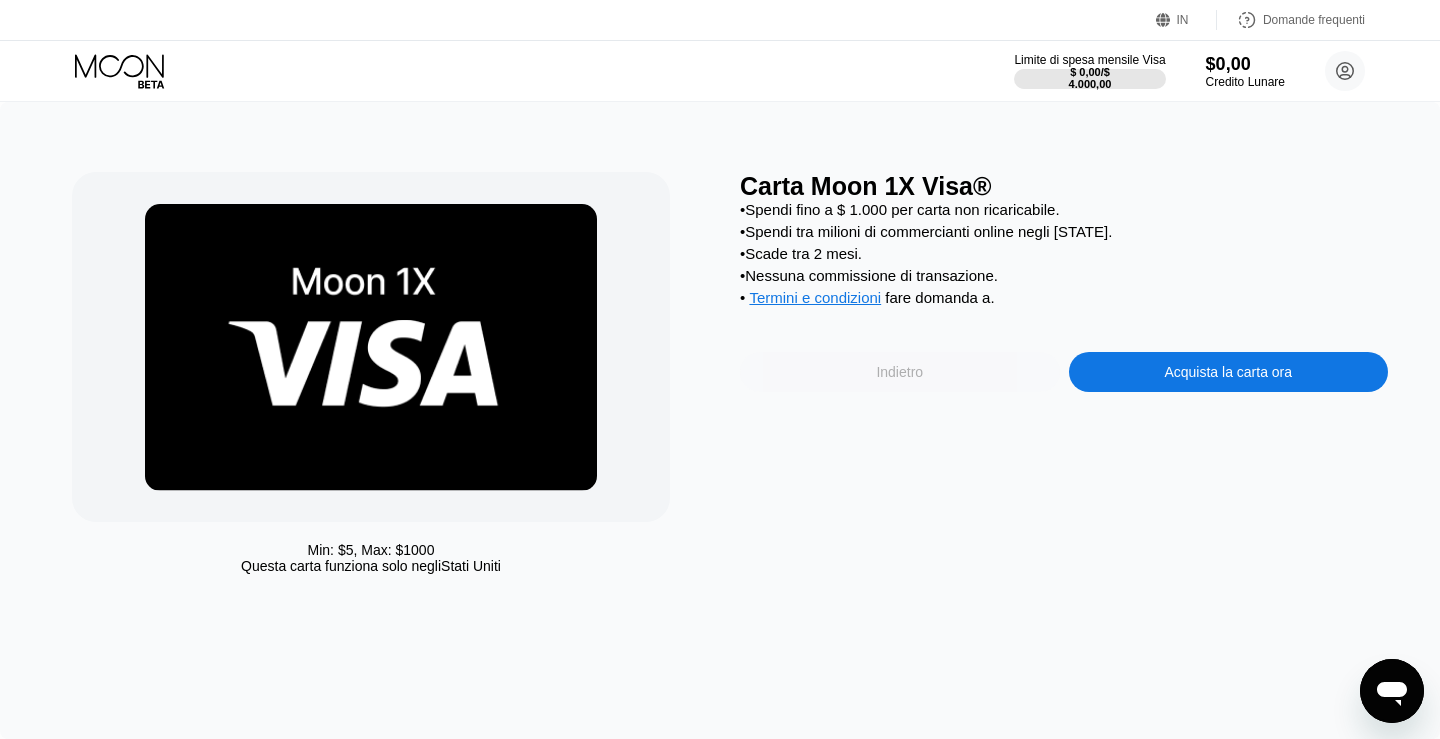click on "Indietro" at bounding box center (899, 372) 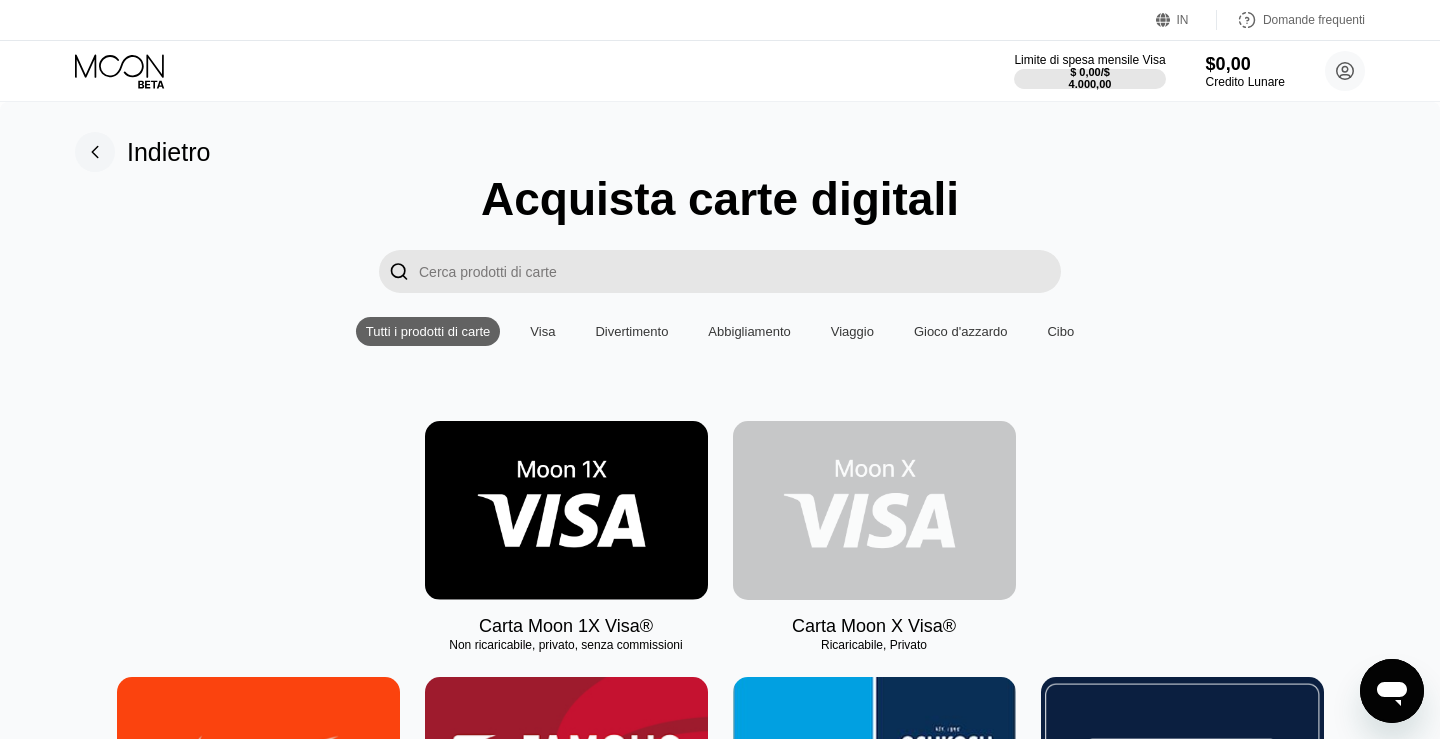 click at bounding box center (874, 510) 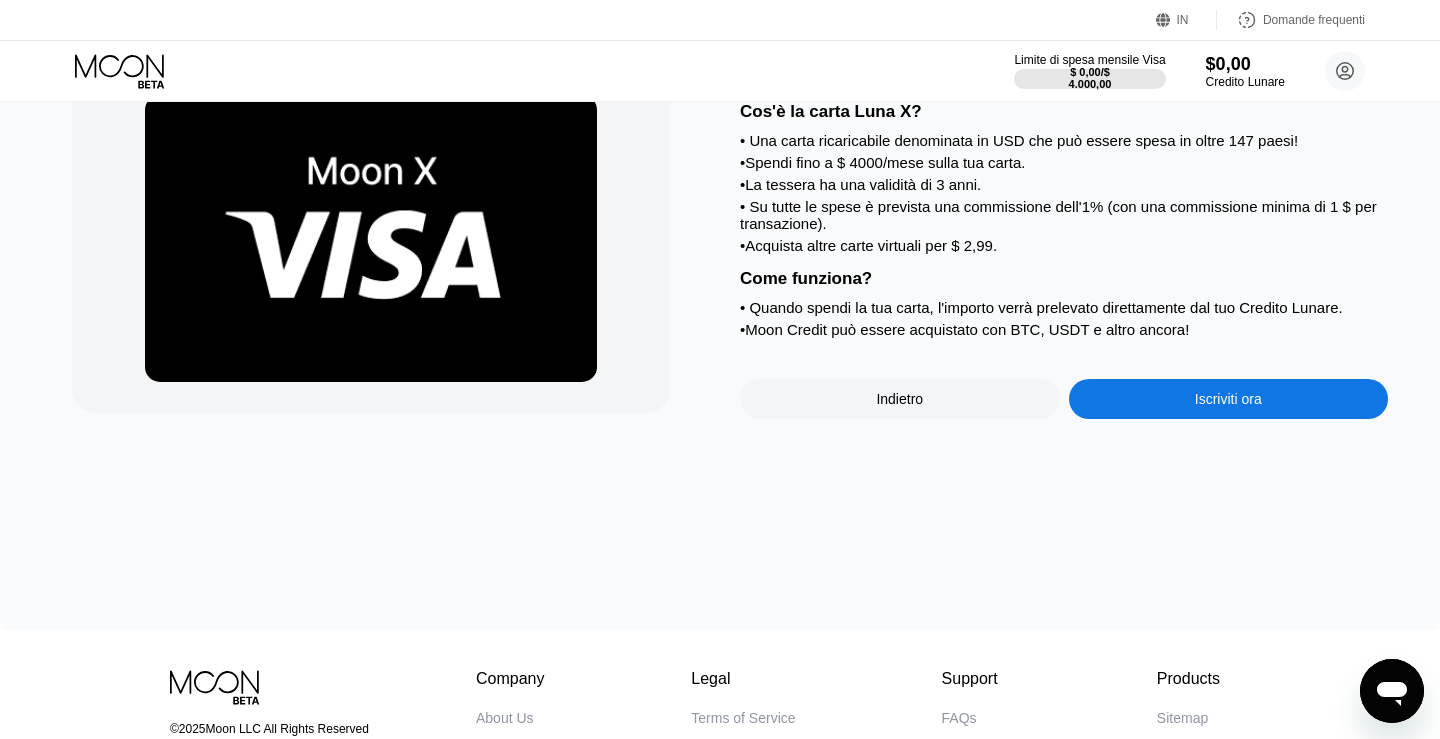 scroll, scrollTop: 266, scrollLeft: 0, axis: vertical 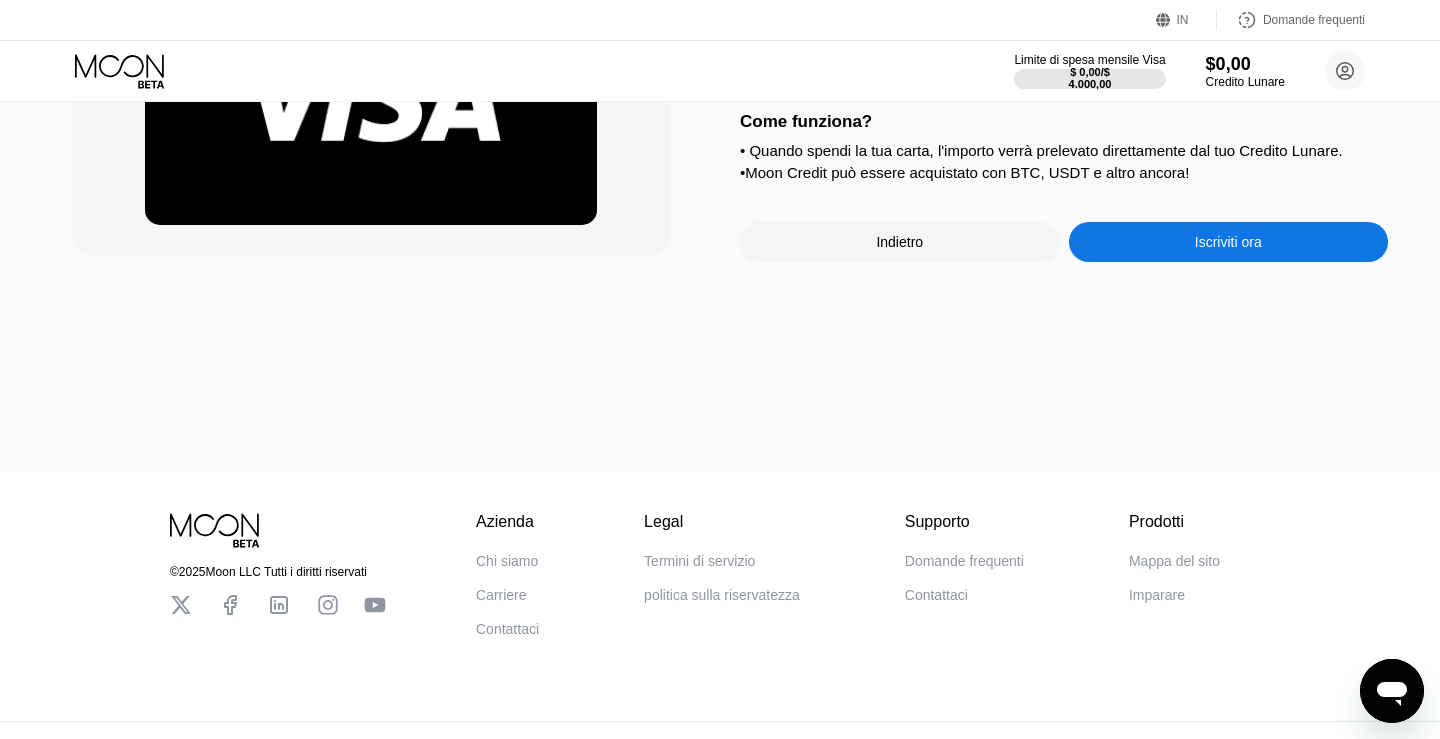 click on "Carta Moon X Visa®  Cos'è la carta Luna X?  •     Una carta ricaricabile denominata in USD che può essere spesa in oltre 147 paesi!  •   Spendi fino a $ 4000/mese sulla tua carta.  •   La tessera ha una validità di 3 anni.  •     Su tutte le spese è prevista una commissione dell'1% (con una commissione minima di 1 $ per transazione).  •   Acquista altre carte virtuali per $ 2,99.  Come funziona?  •     Quando spendi la tua carta, l'importo verrà prelevato direttamente dal tuo Credito Lunare.  •   Moon Credit può essere acquistato con BTC, USDT e altro ancora!  Indietro  Iscriviti ora" at bounding box center [1064, 84] 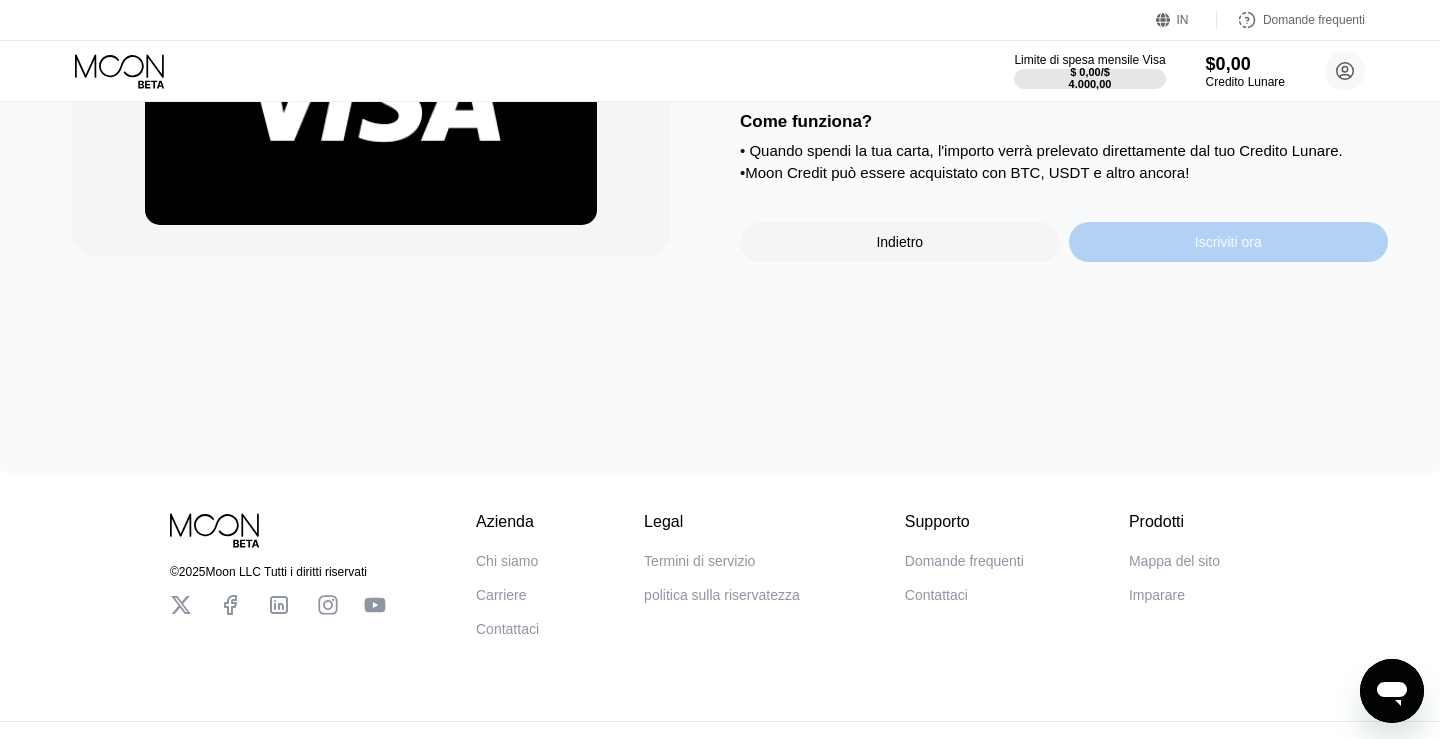 click on "Iscriviti ora" at bounding box center [1229, 242] 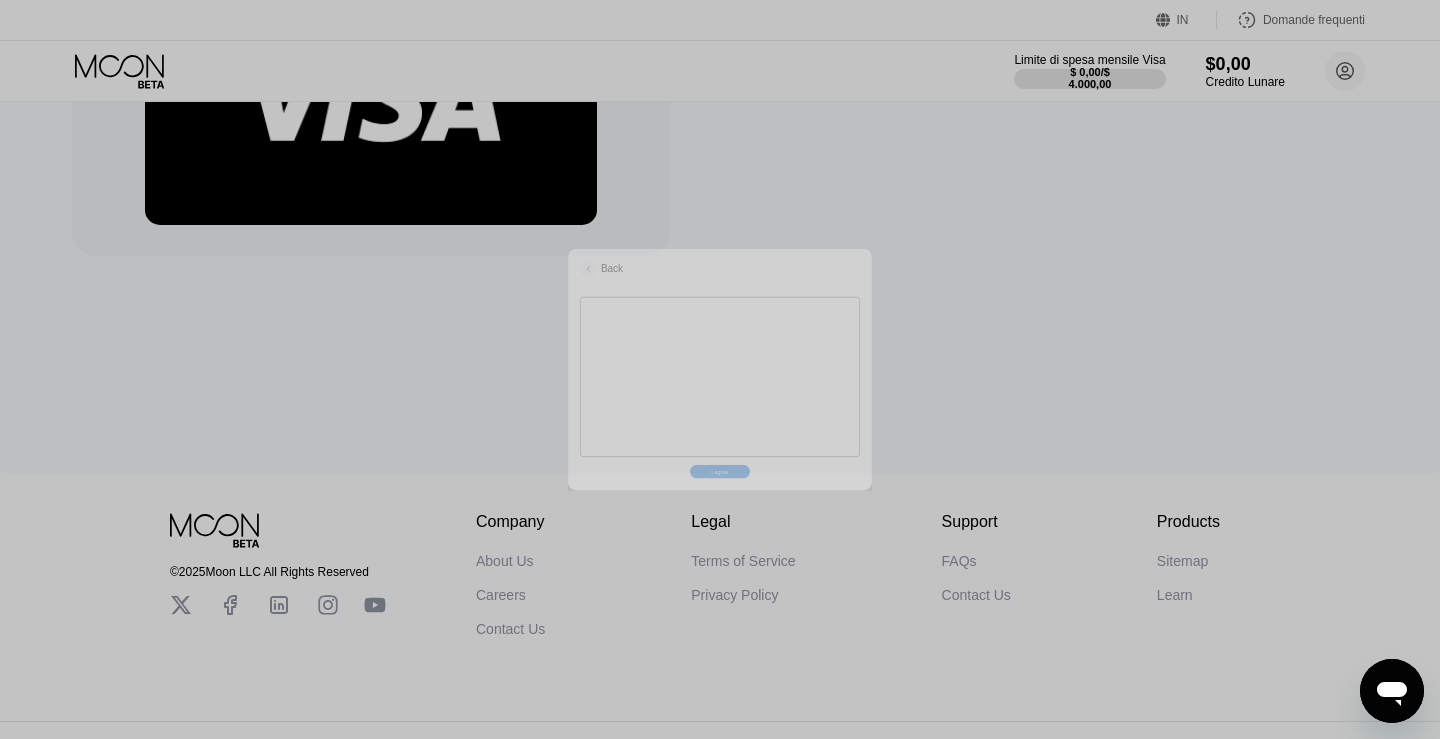 scroll, scrollTop: 0, scrollLeft: 0, axis: both 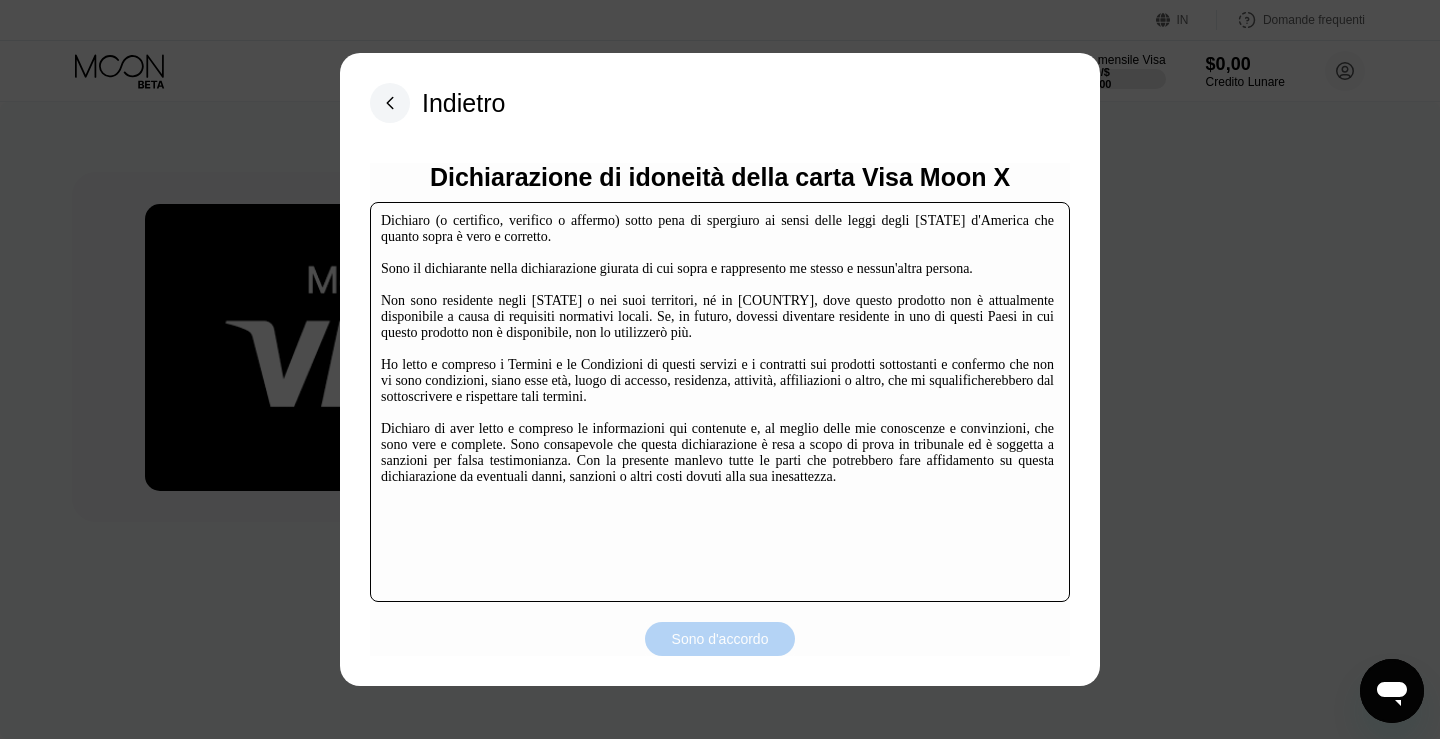click on "Sono d'accordo" at bounding box center (720, 639) 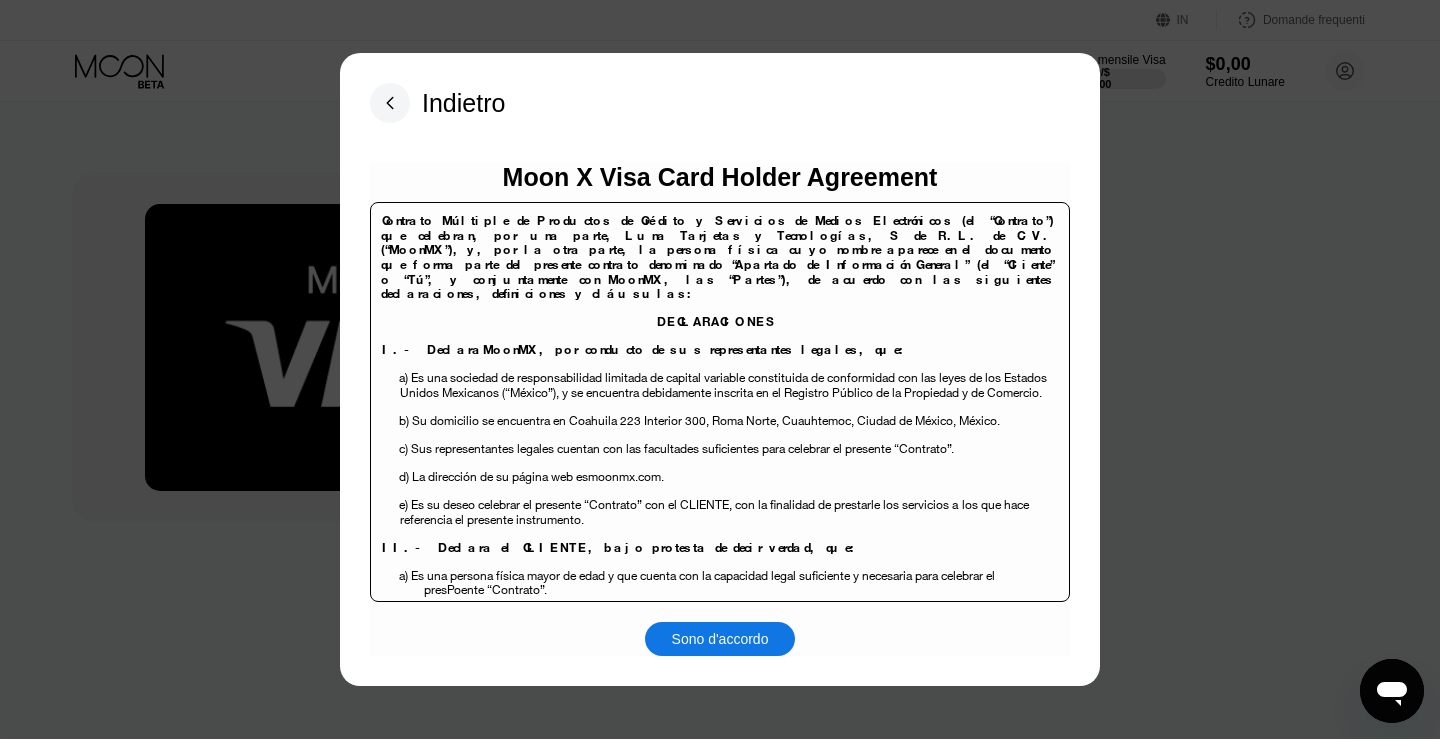 click on "Sono d'accordo" at bounding box center (720, 639) 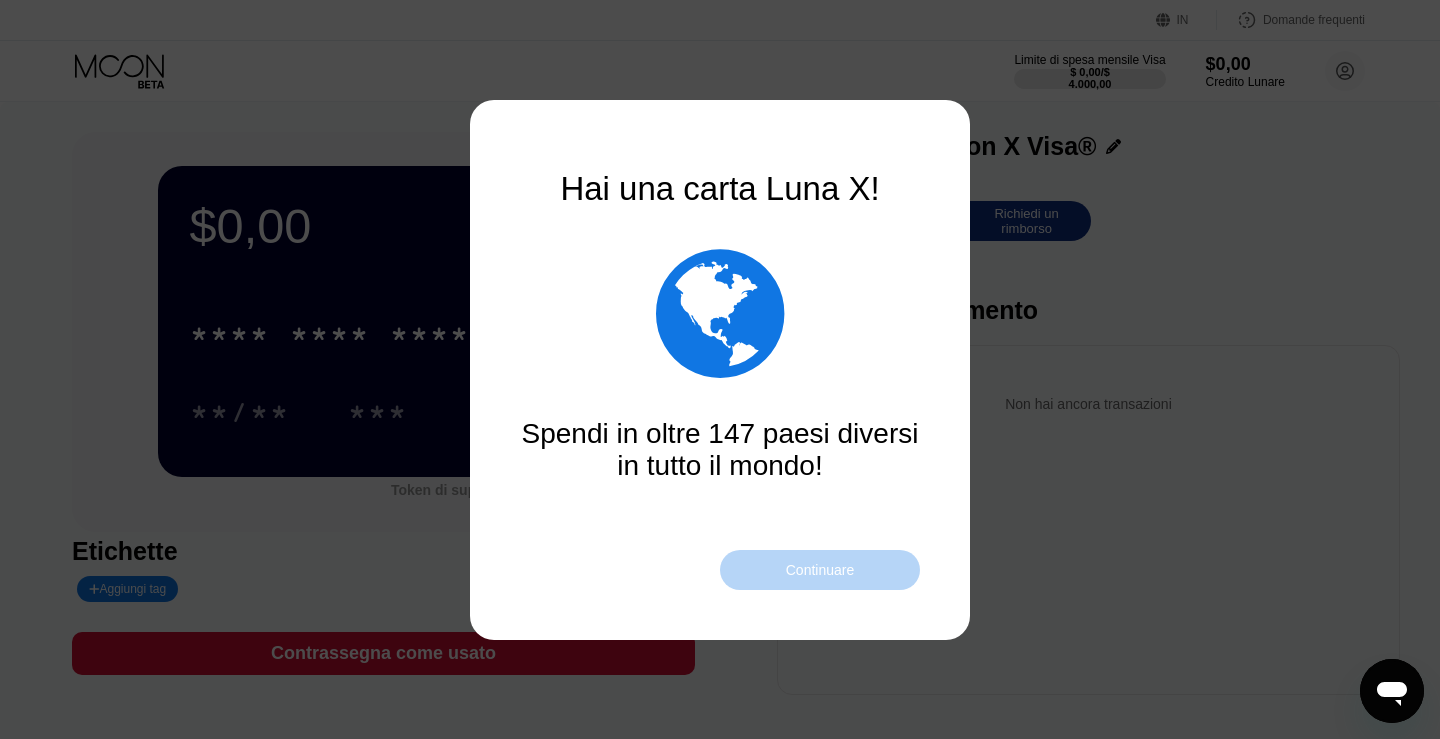 click on "Continuare" at bounding box center [820, 570] 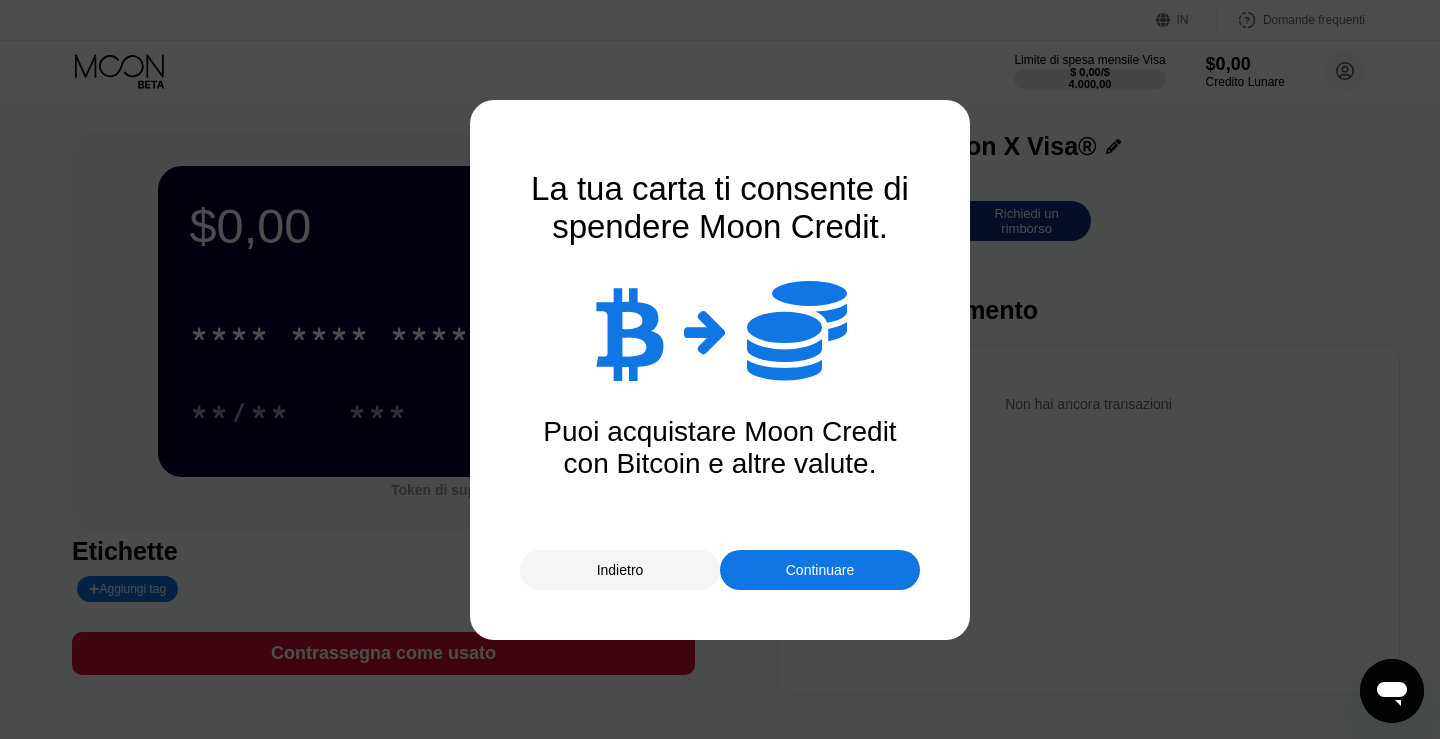 click on "Continuare" at bounding box center [820, 570] 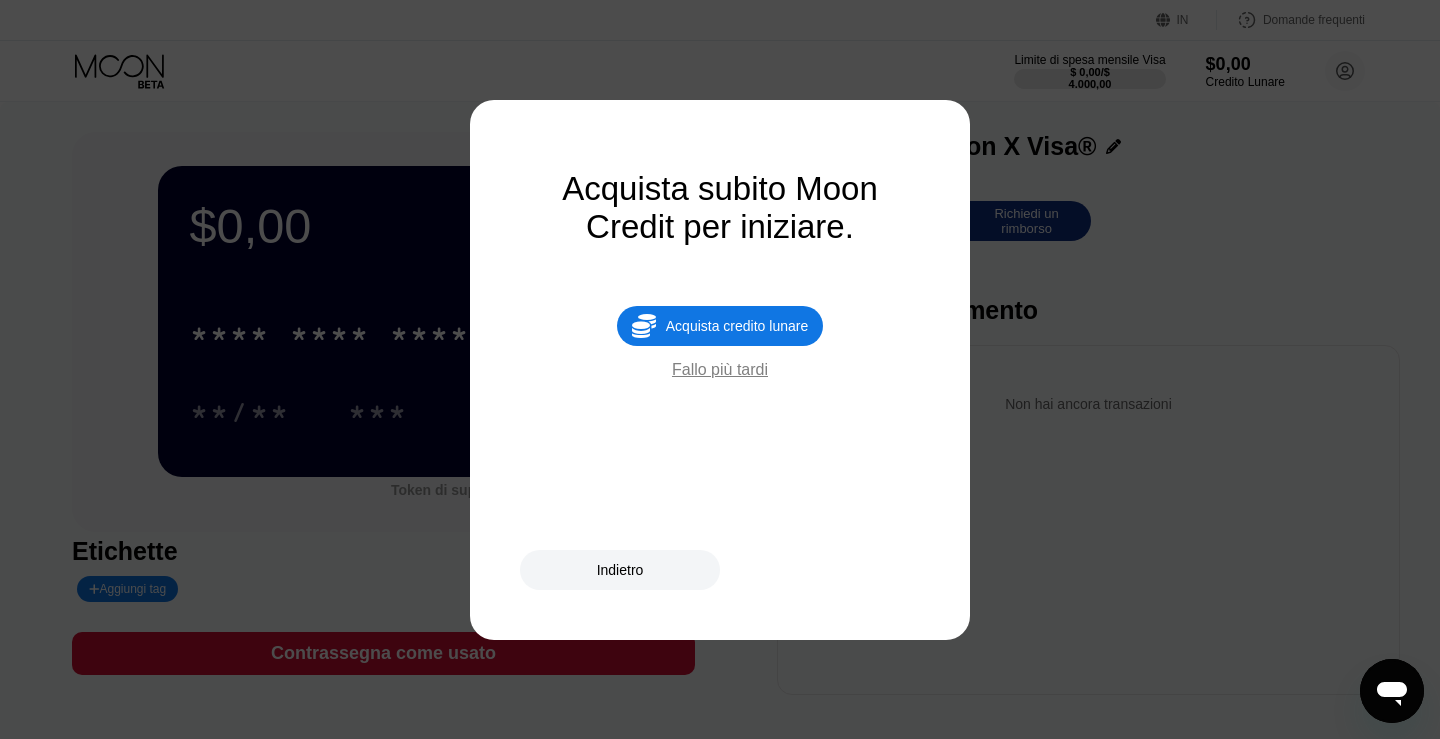click on "Fallo più tardi" at bounding box center (720, 370) 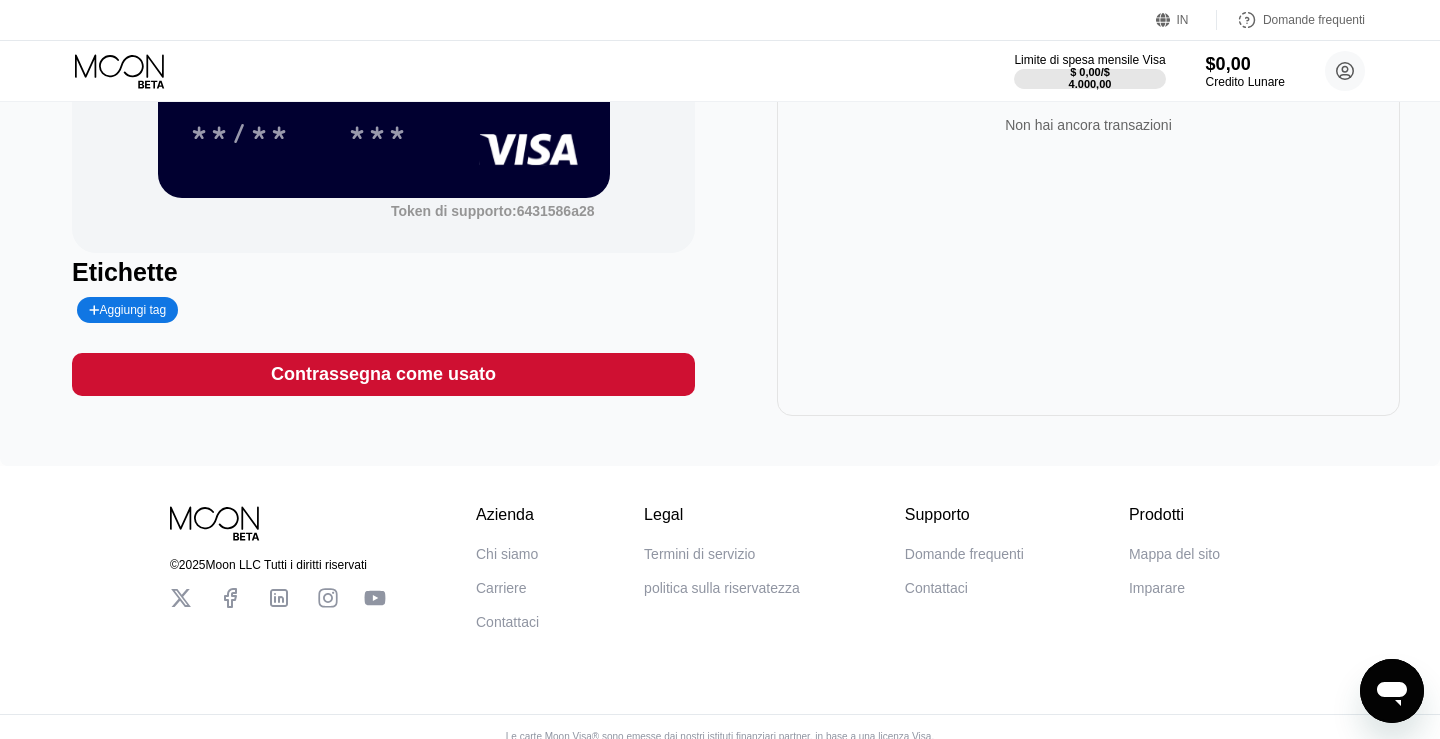 scroll, scrollTop: 79, scrollLeft: 0, axis: vertical 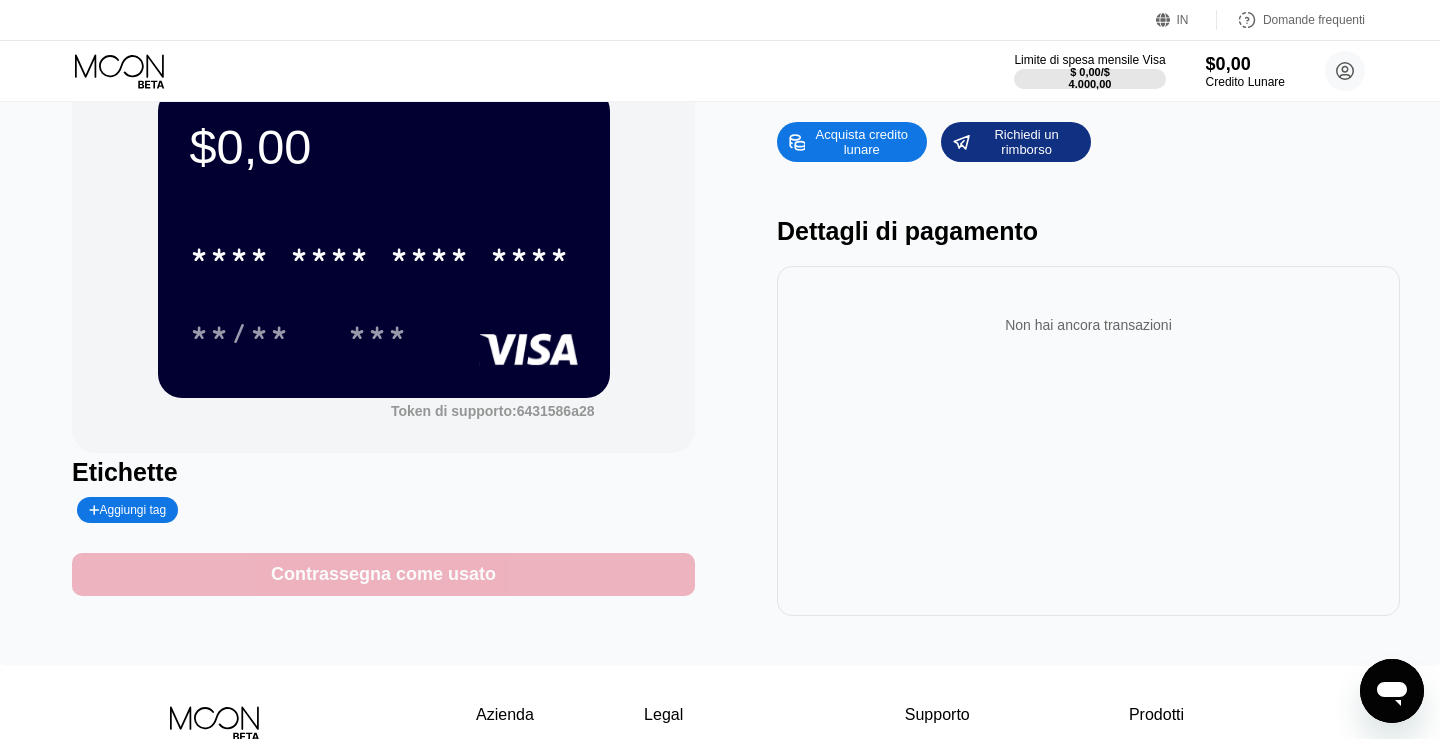 click on "Contrassegna come usato" at bounding box center [383, 574] 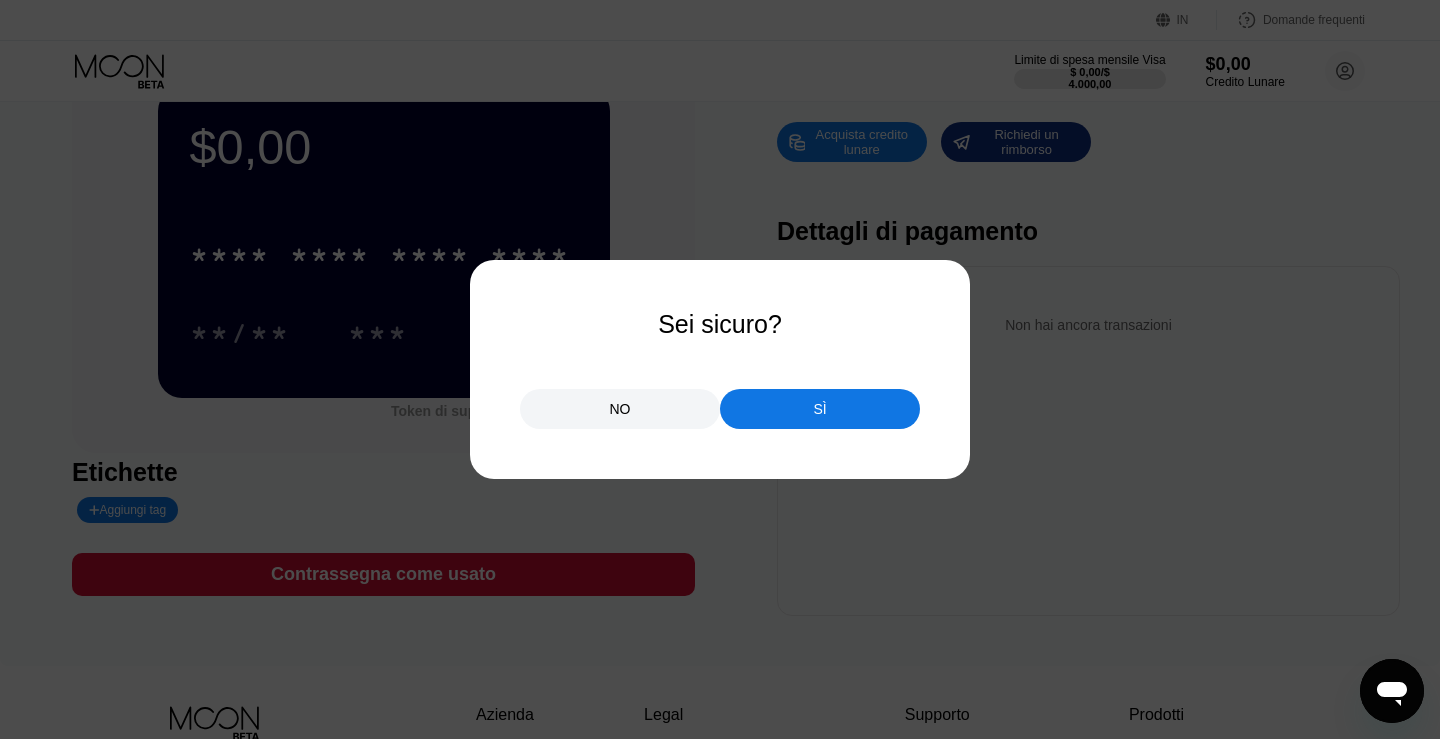 click on "NO" at bounding box center (620, 409) 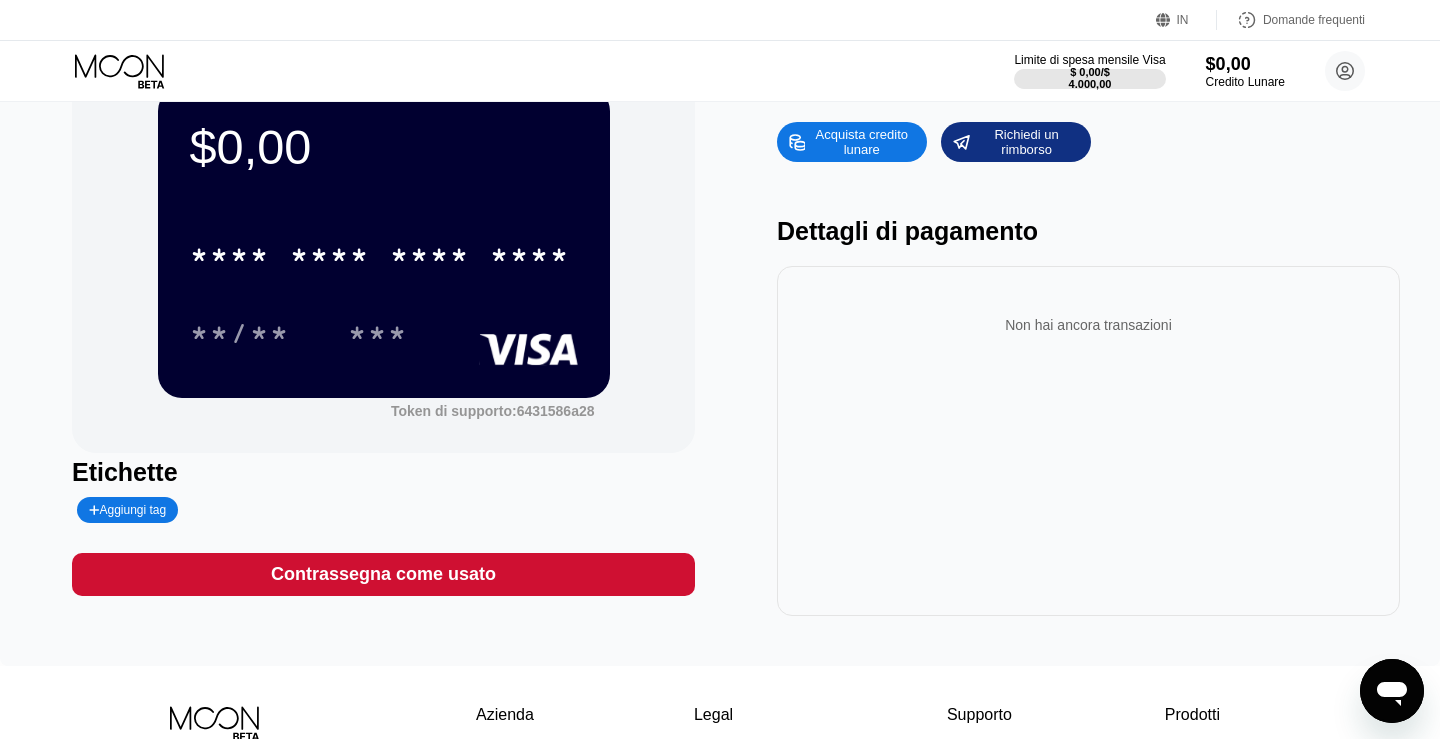 click on "Non hai ancora transazioni" at bounding box center (1088, 441) 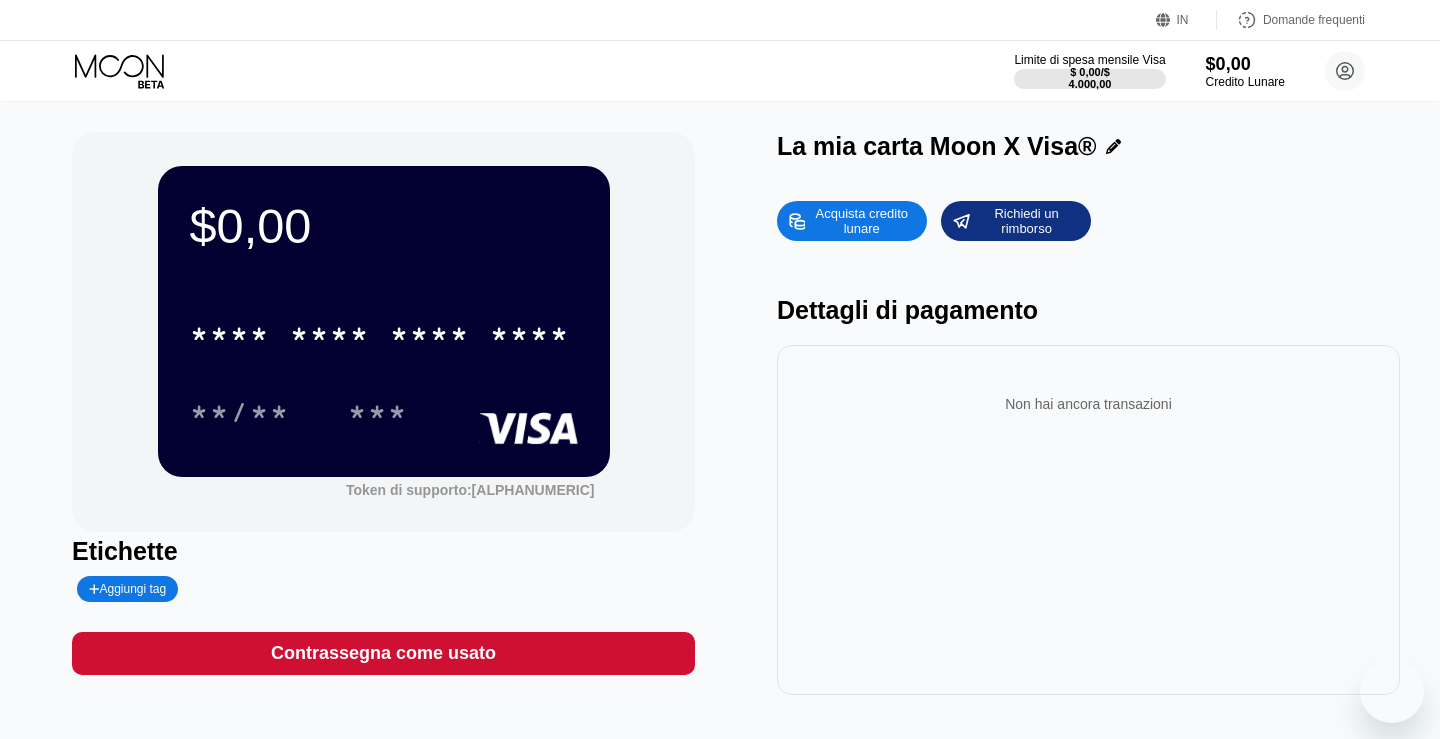 scroll, scrollTop: 0, scrollLeft: 0, axis: both 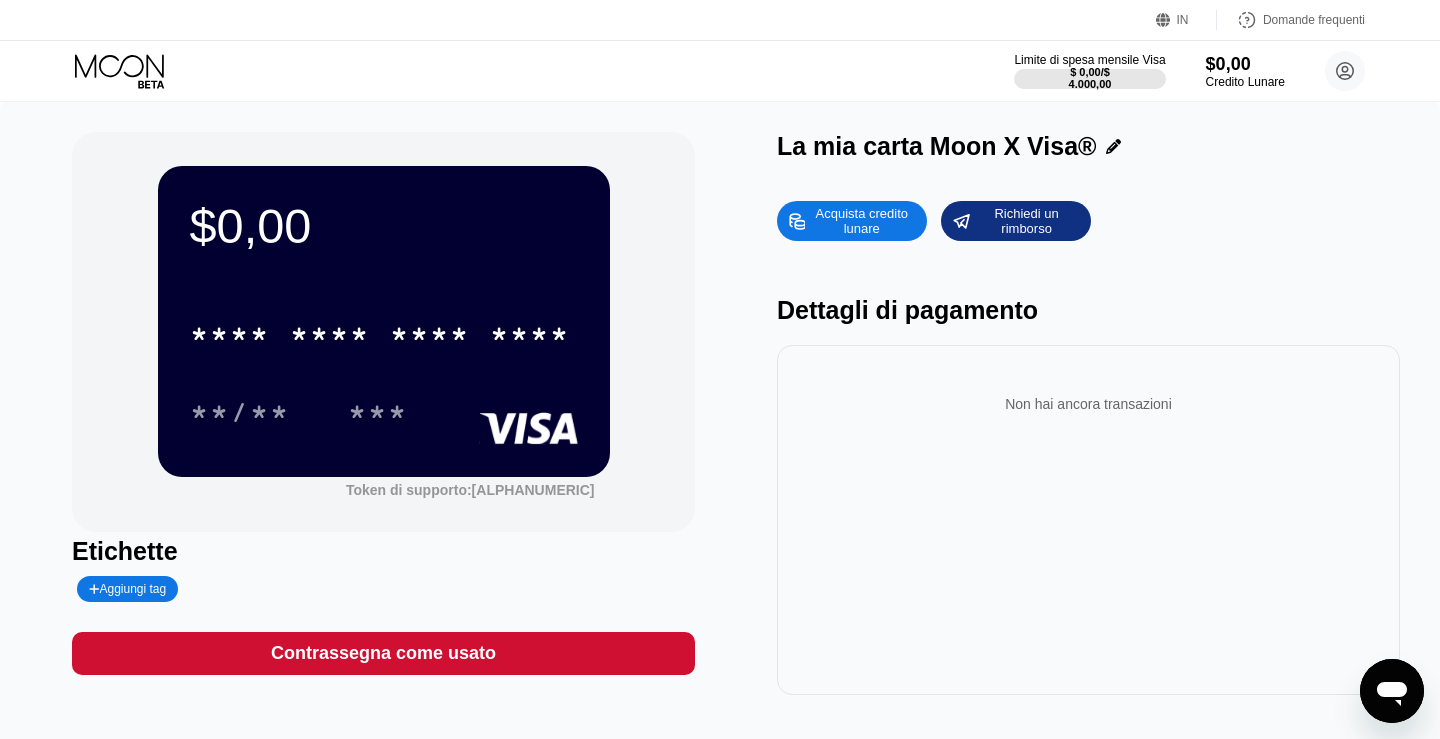 click on "Acquista credito lunare" at bounding box center (862, 221) 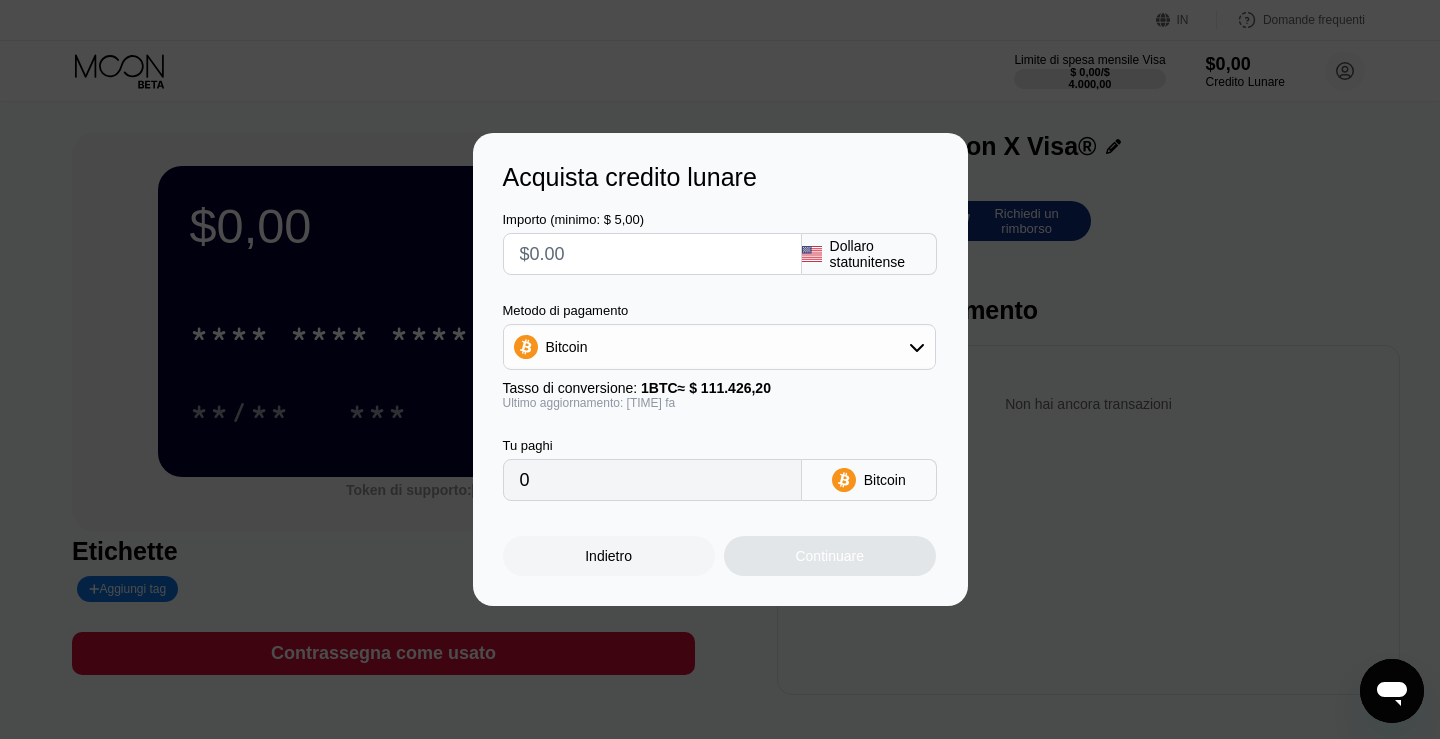click on "Dollaro statunitense" at bounding box center (883, 254) 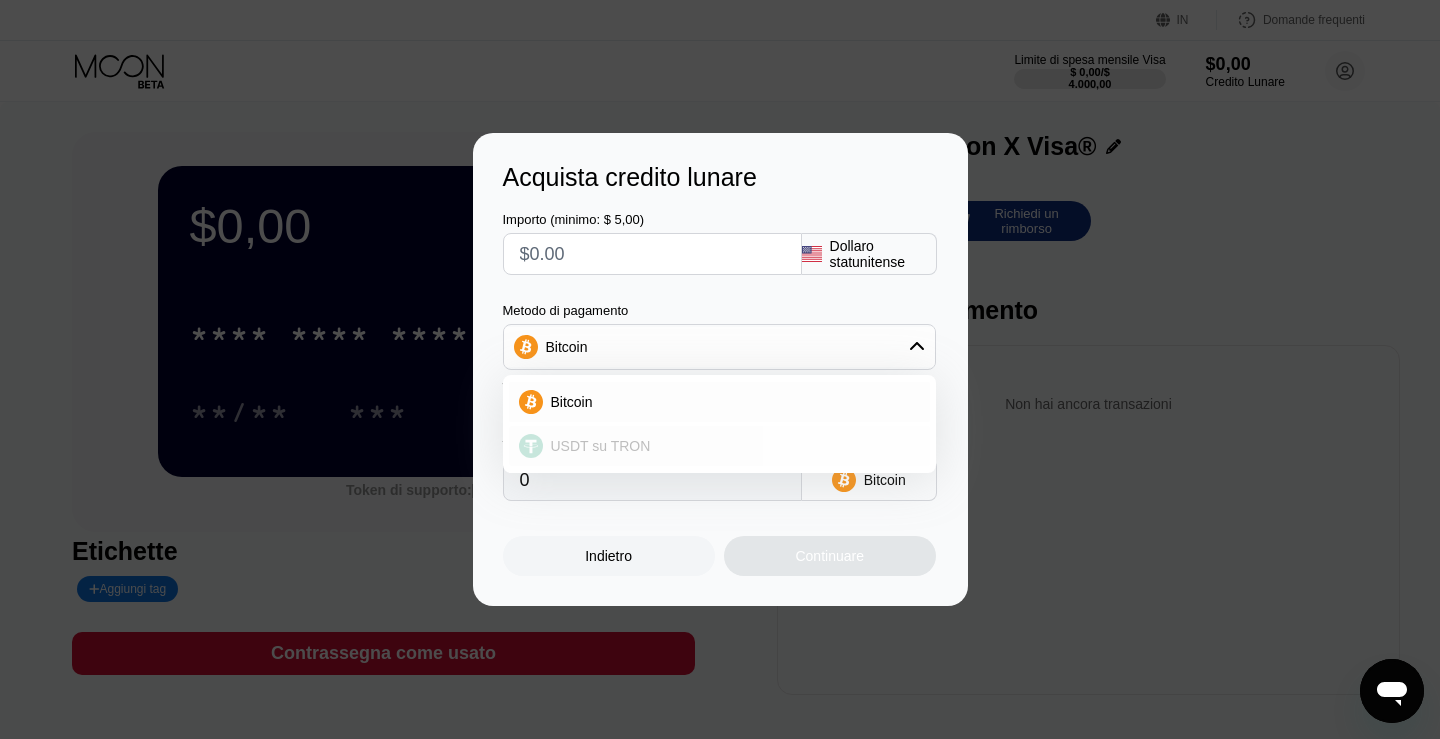 click on "USDT su TRON" at bounding box center (731, 446) 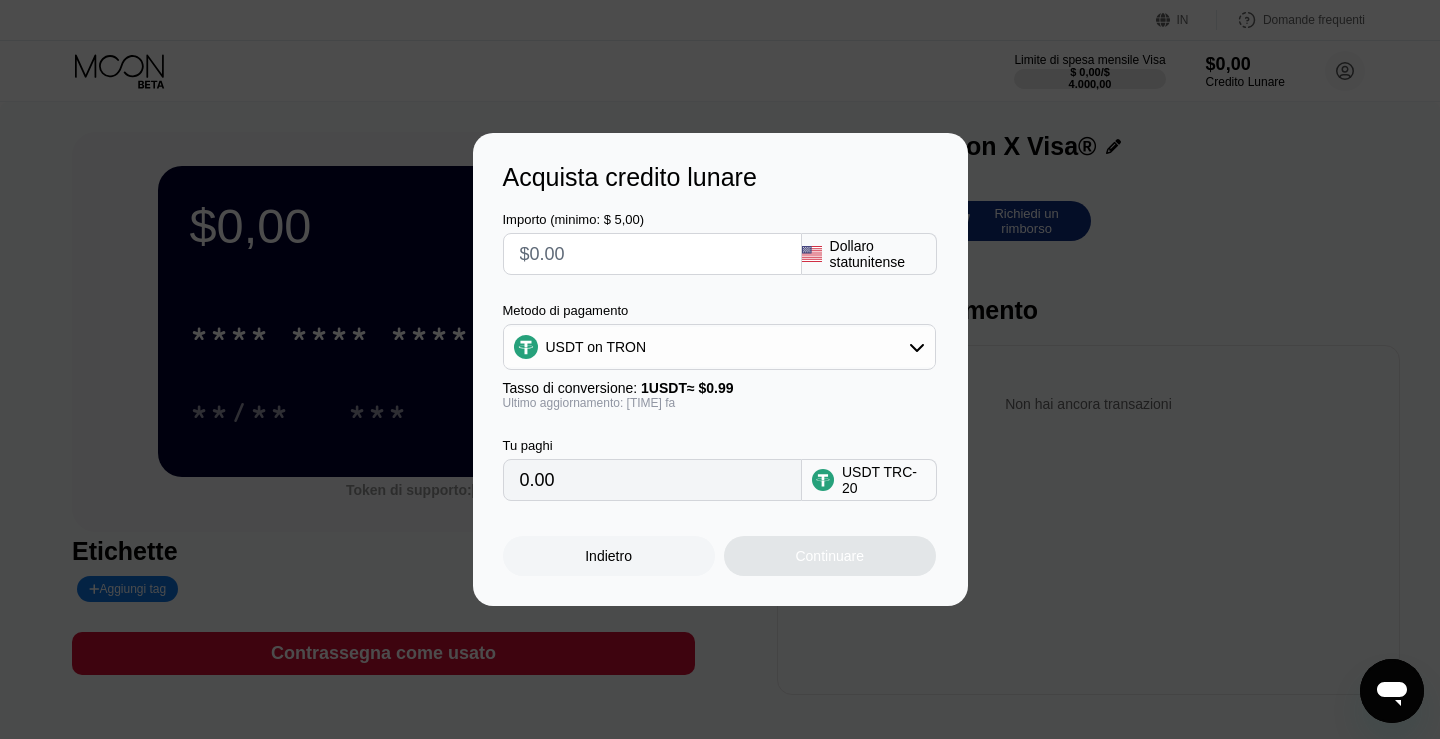 click on "0.00" at bounding box center (652, 480) 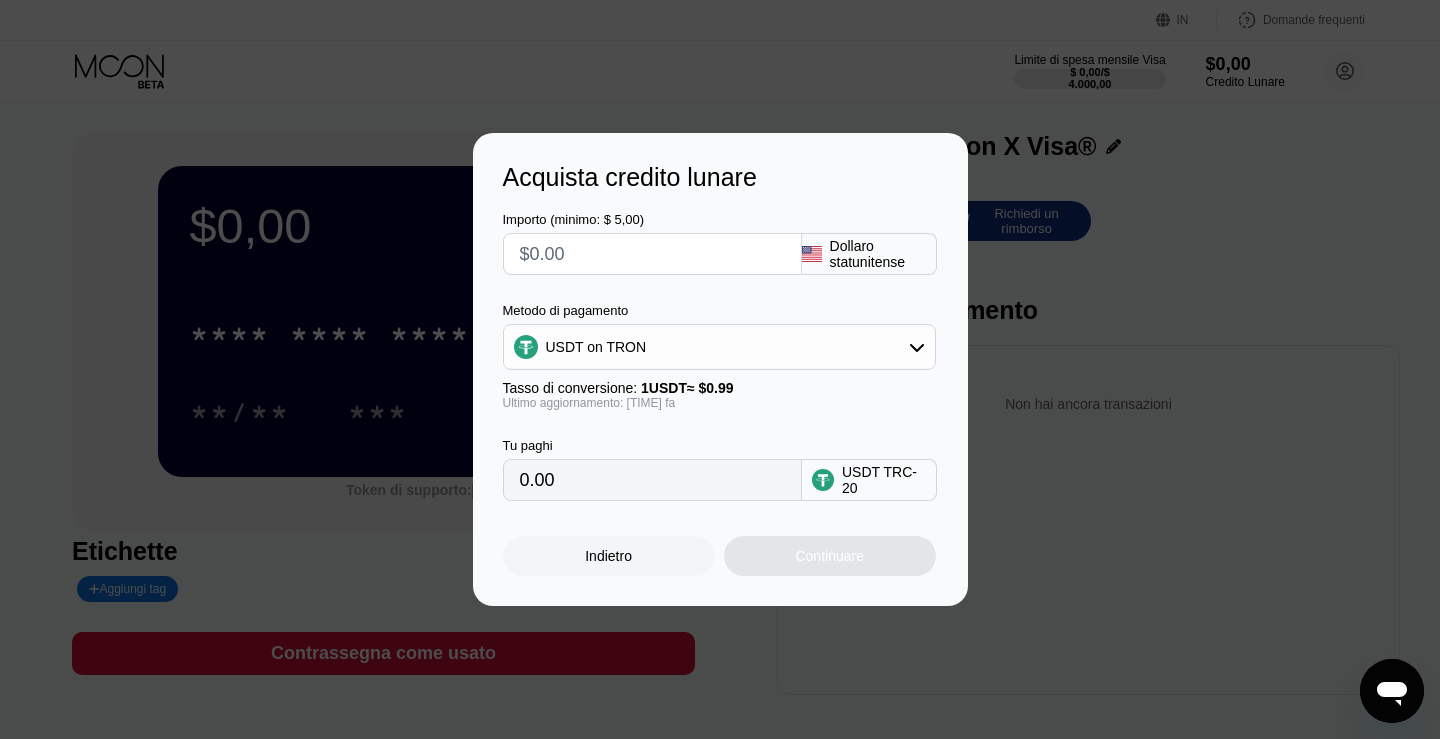 type on "$1" 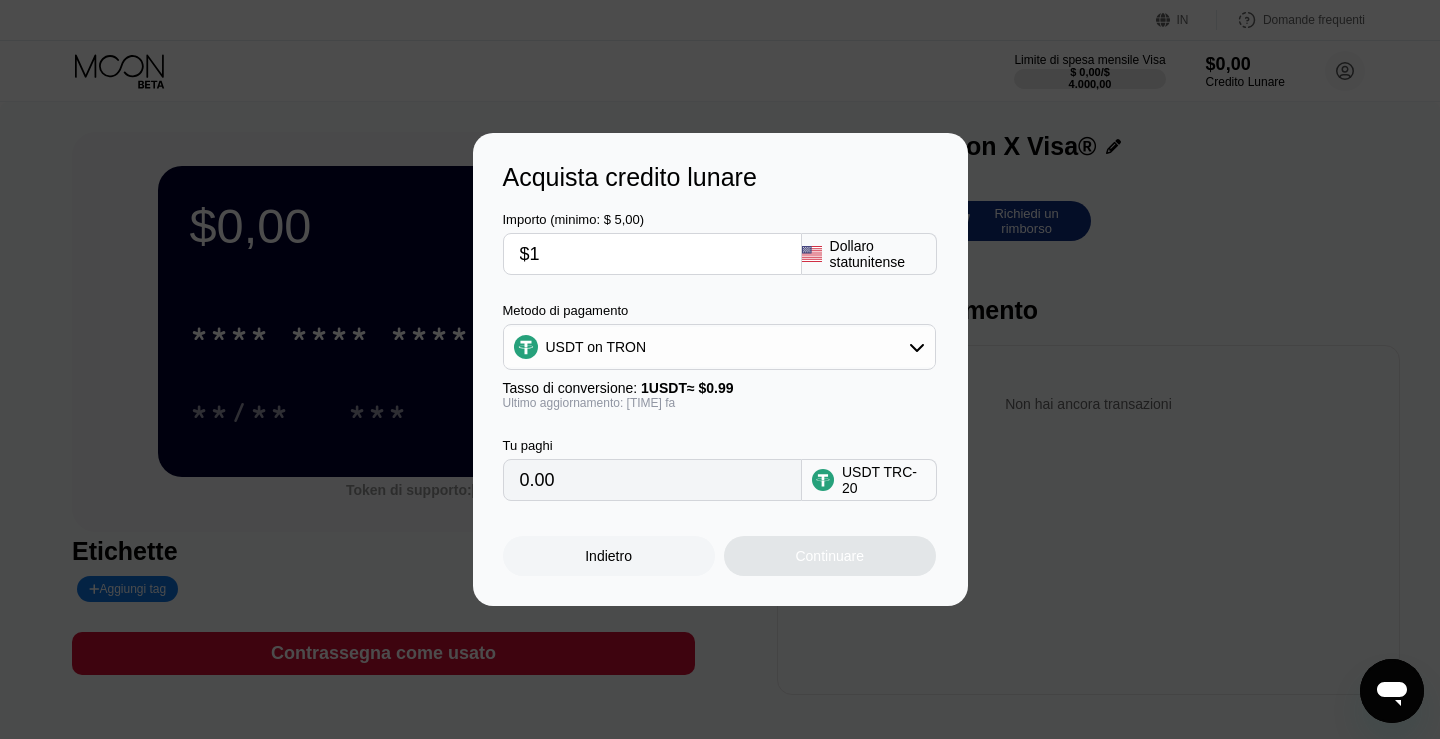 type on "1.01" 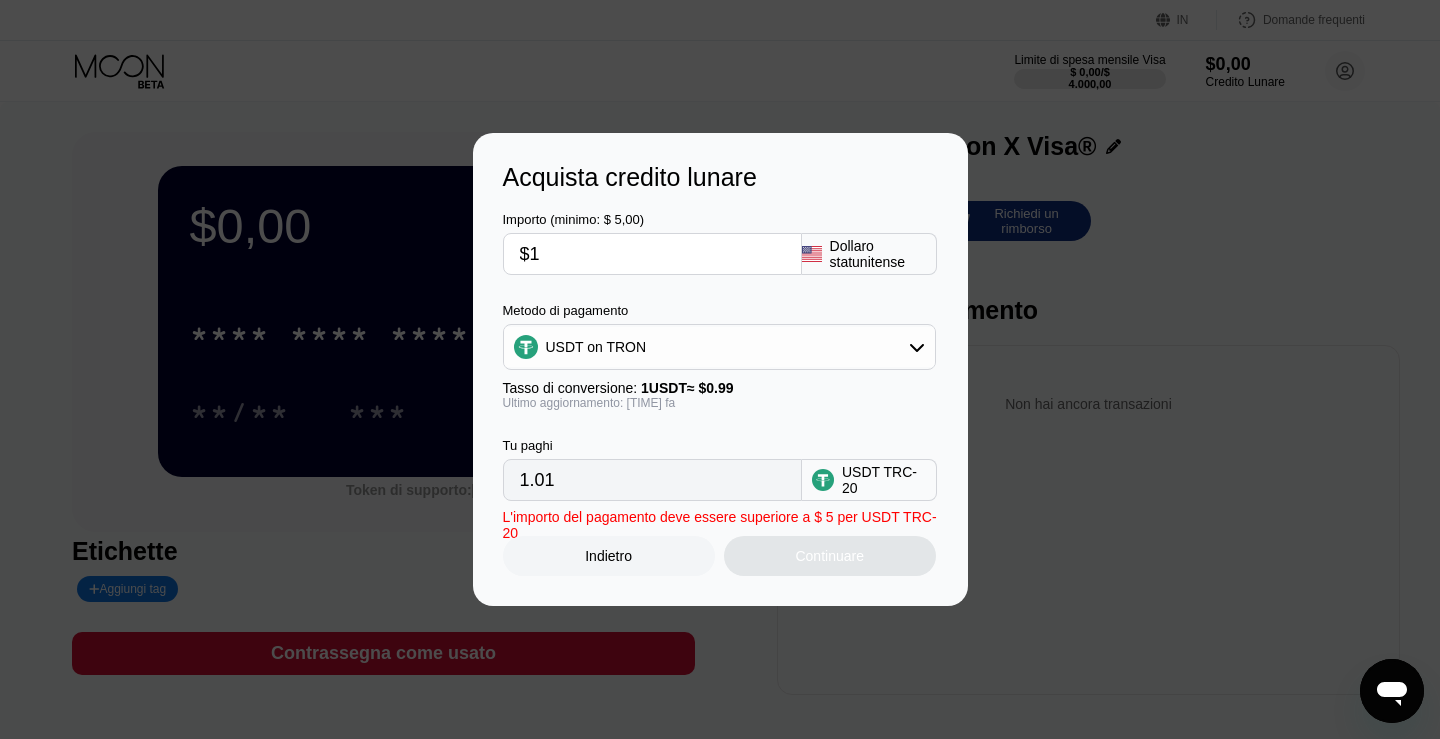 type on "$10" 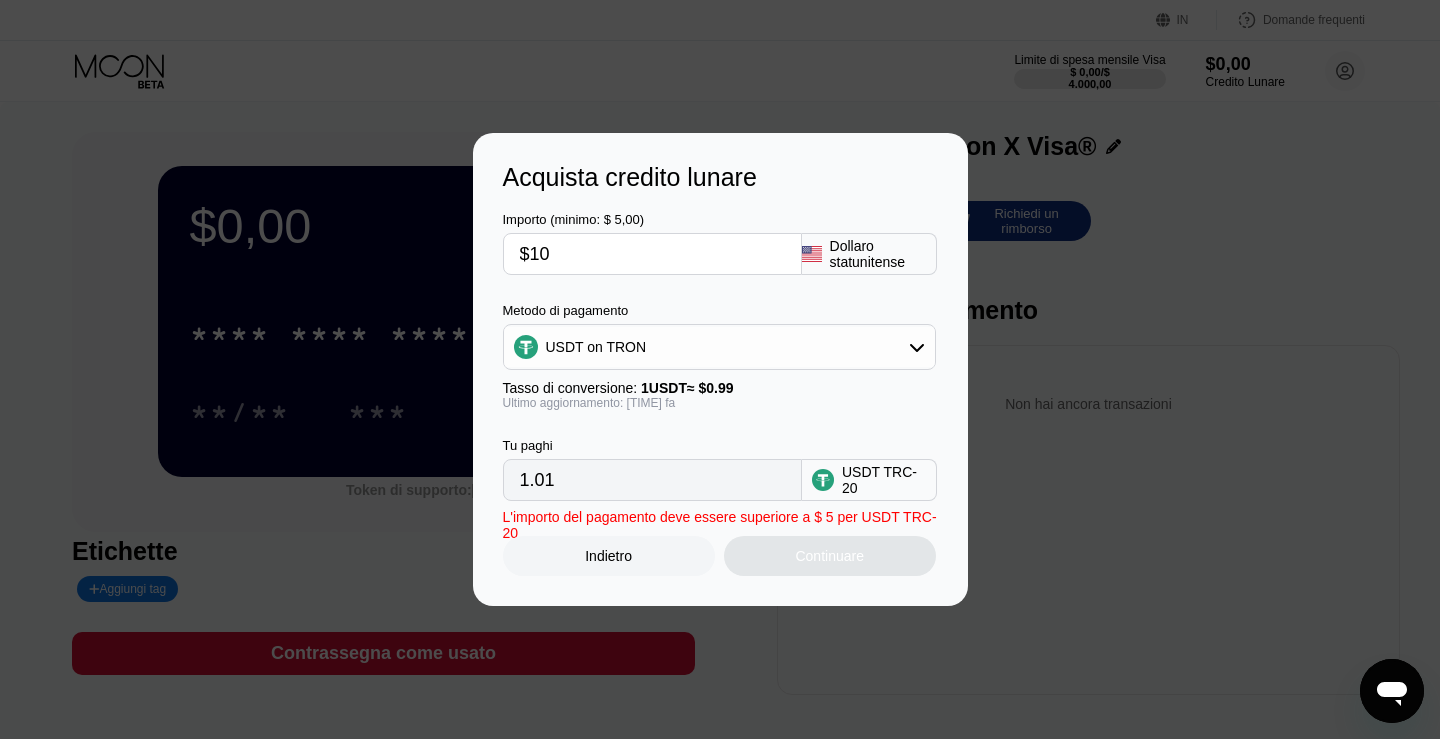 type on "10.10" 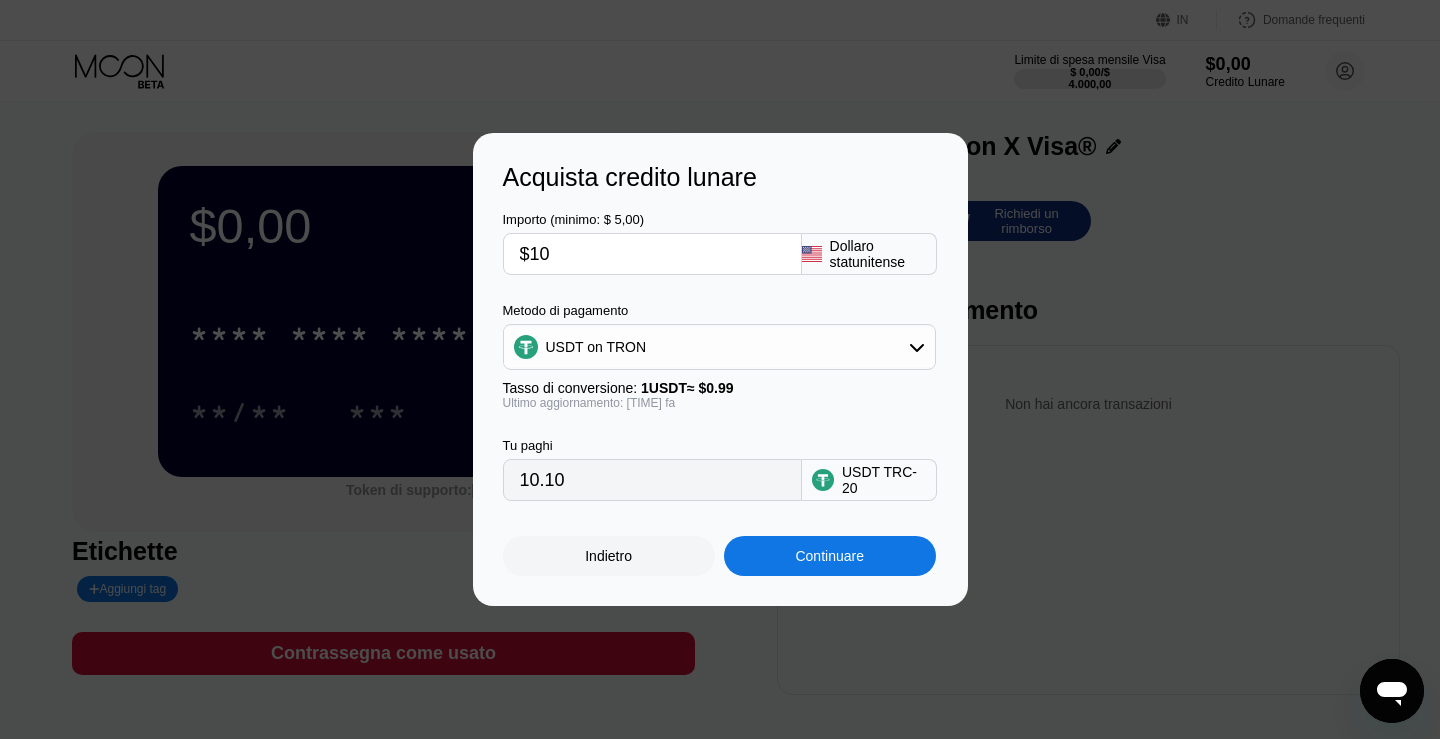 type on "$100" 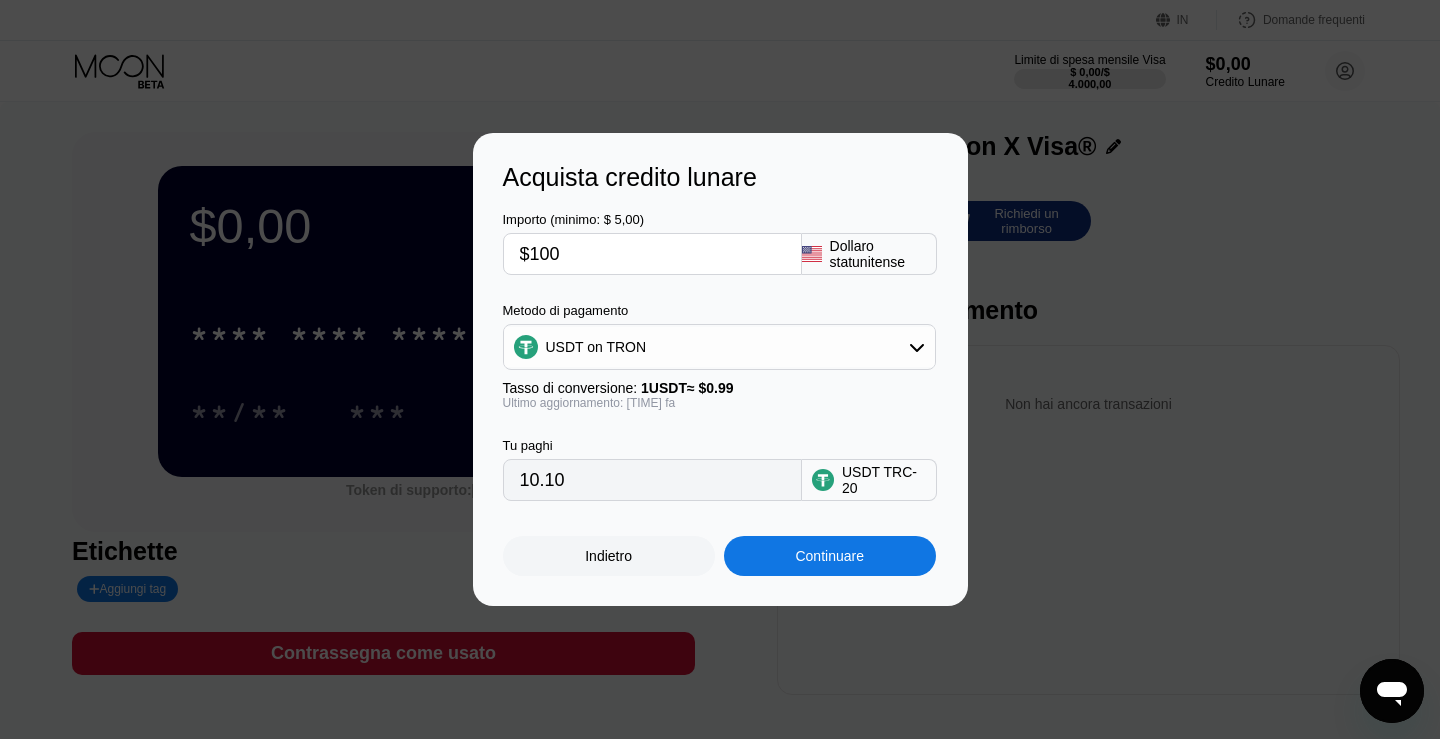 type on "101.01" 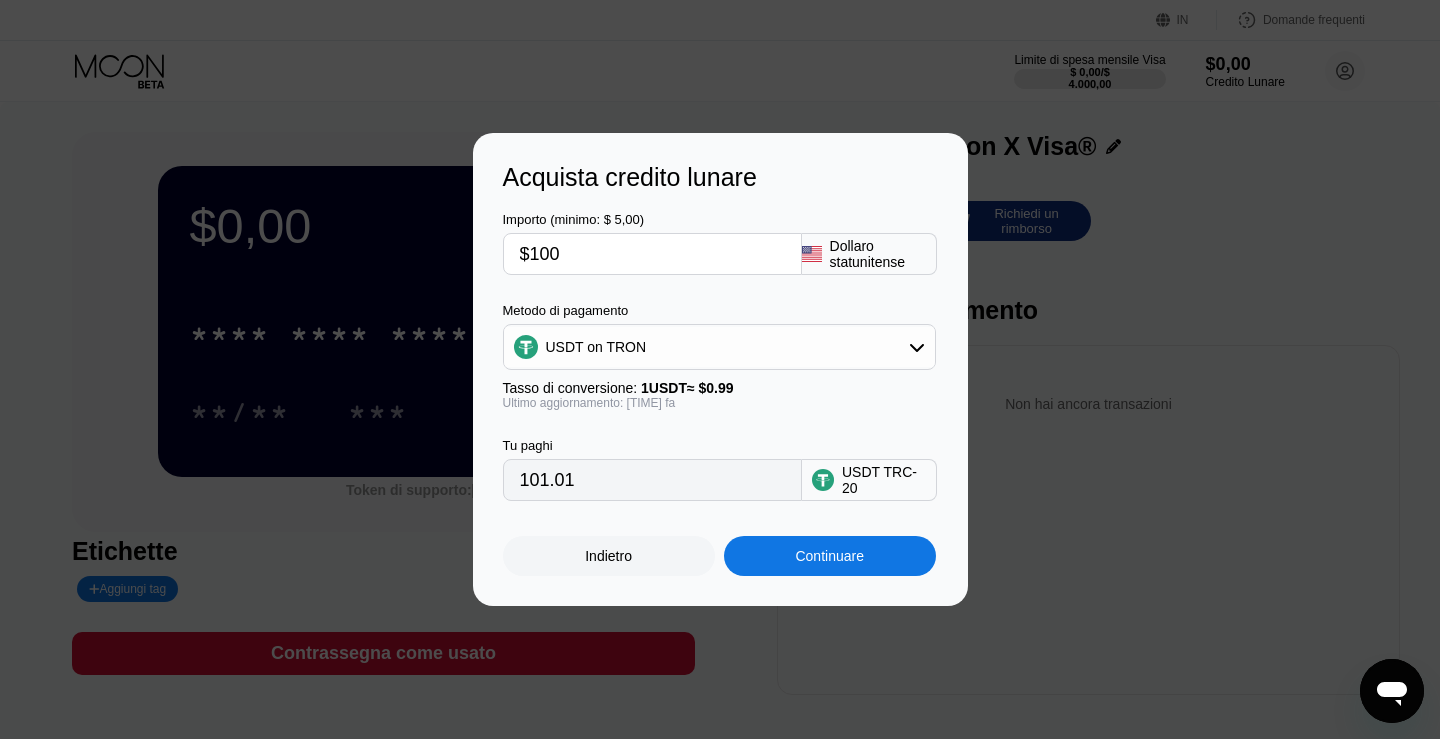 type on "$100" 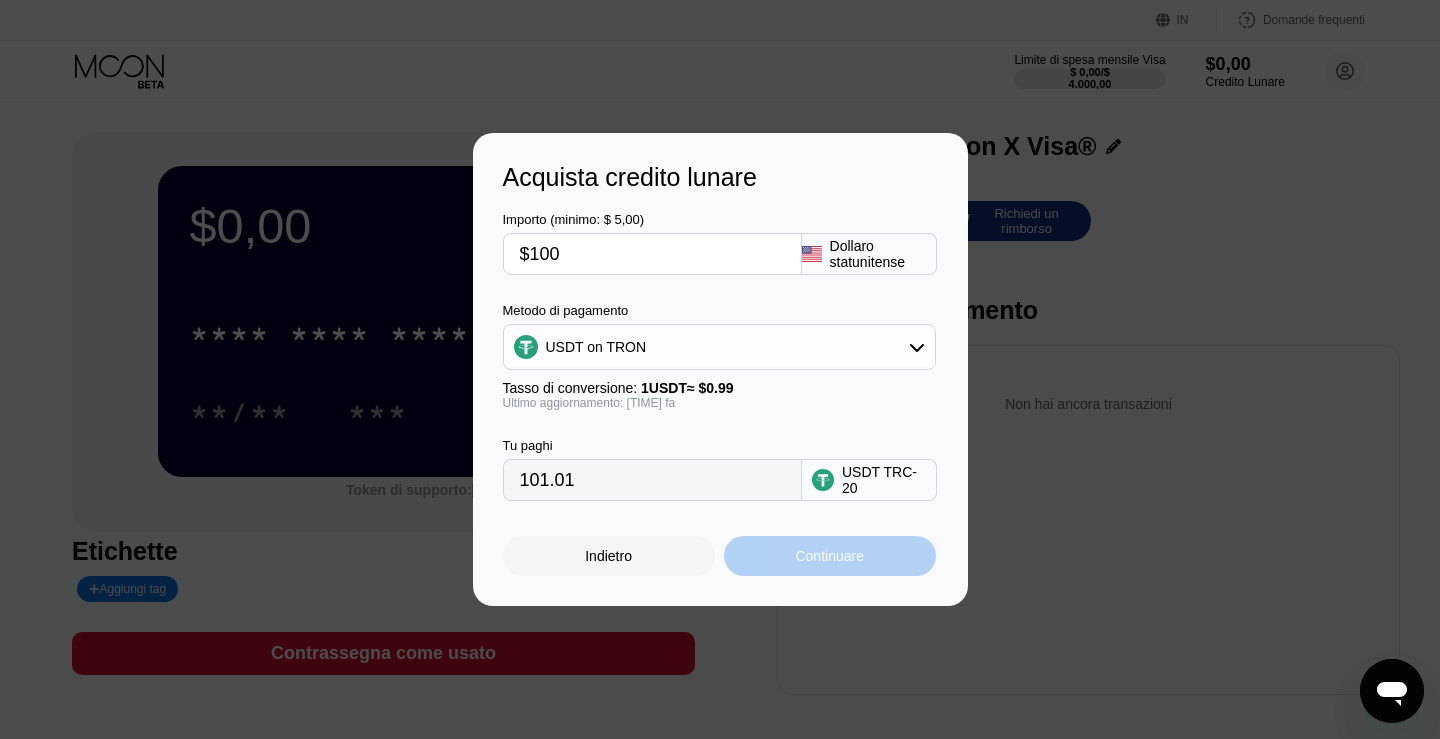 click on "Continuare" at bounding box center (830, 556) 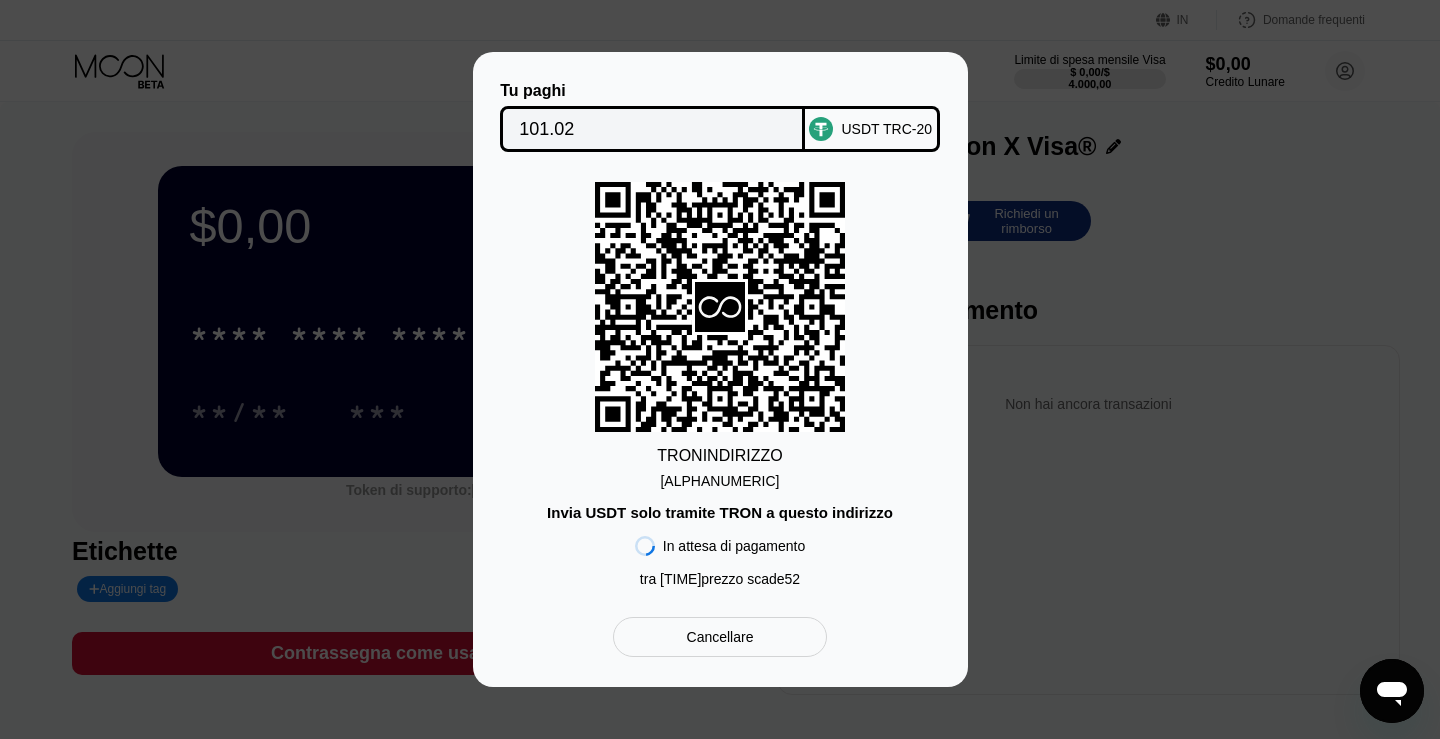 click on "Cancellare" at bounding box center (720, 637) 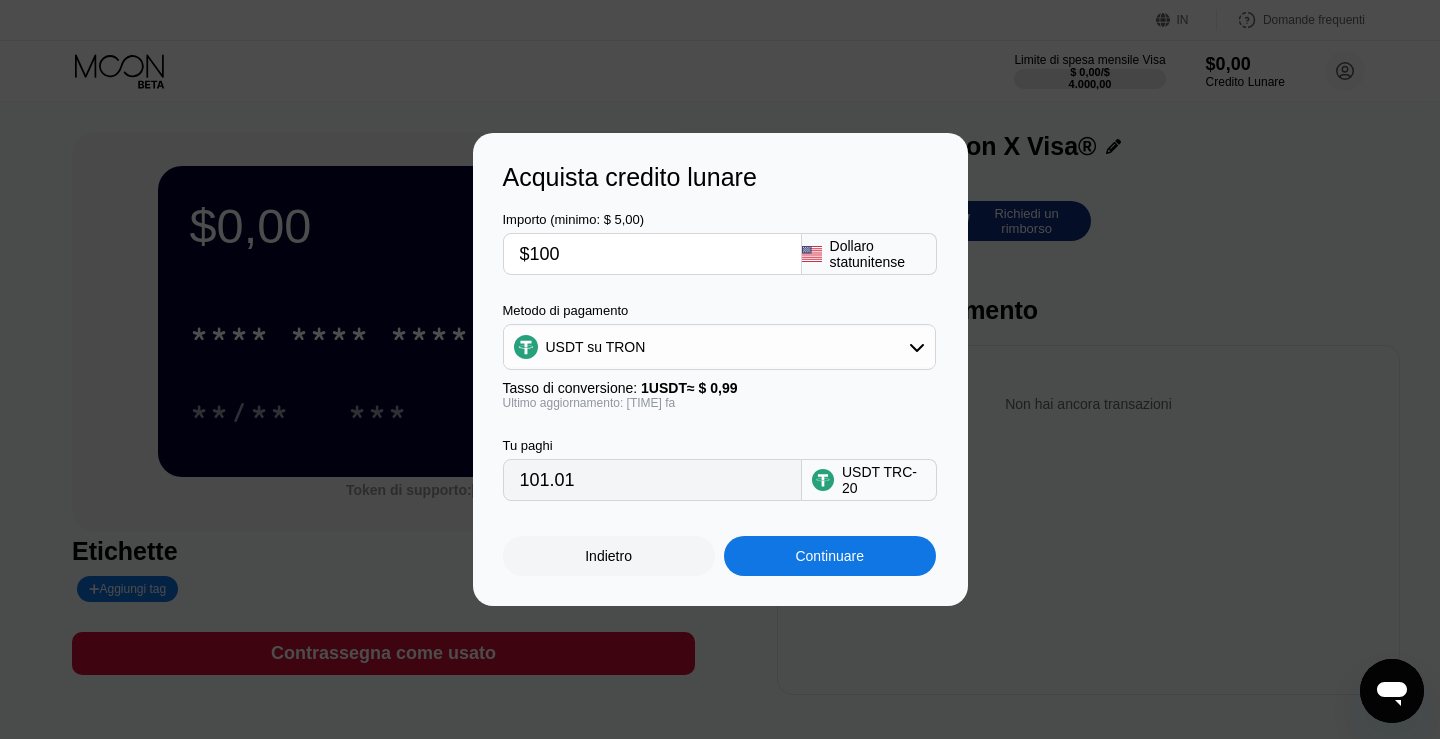click on "USDT TRC-20" at bounding box center [884, 480] 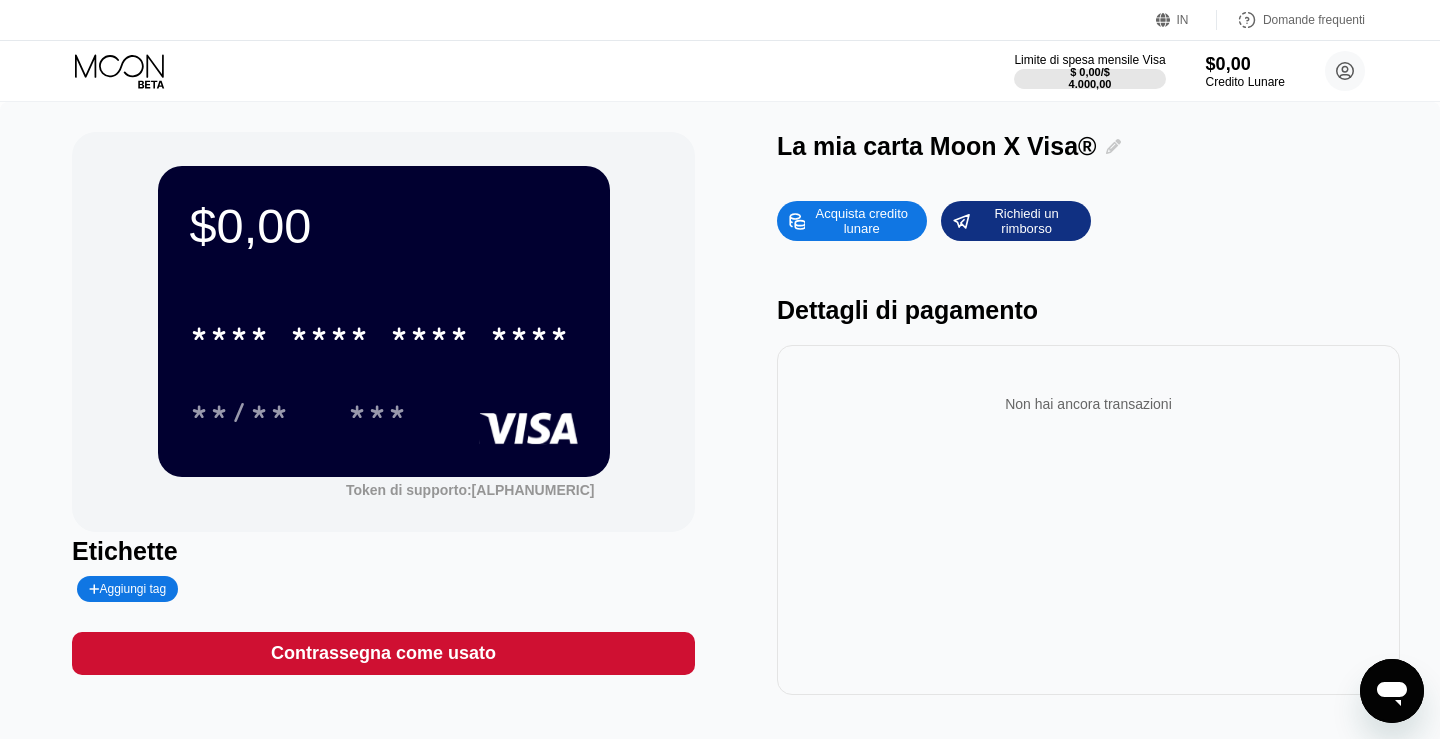 click 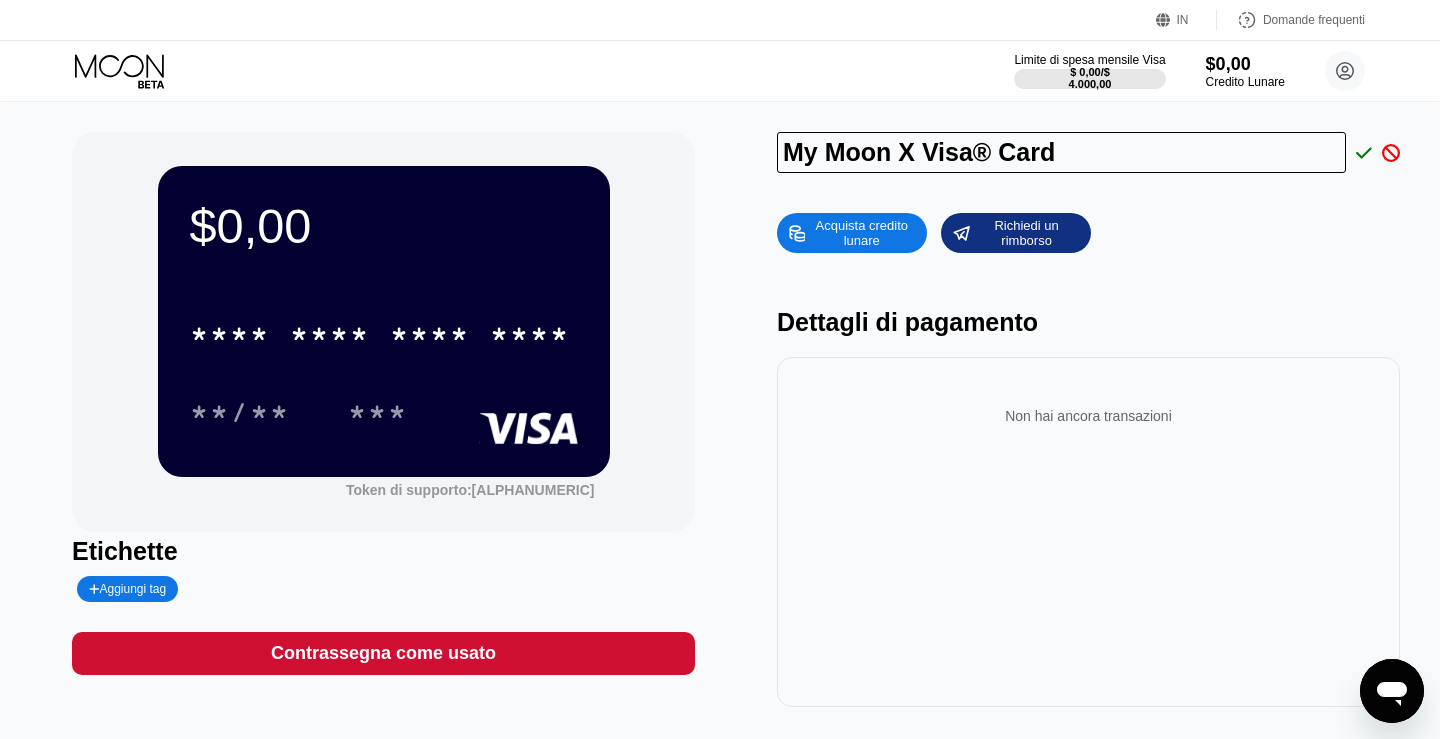 click on "Non hai ancora transazioni" at bounding box center [1088, 416] 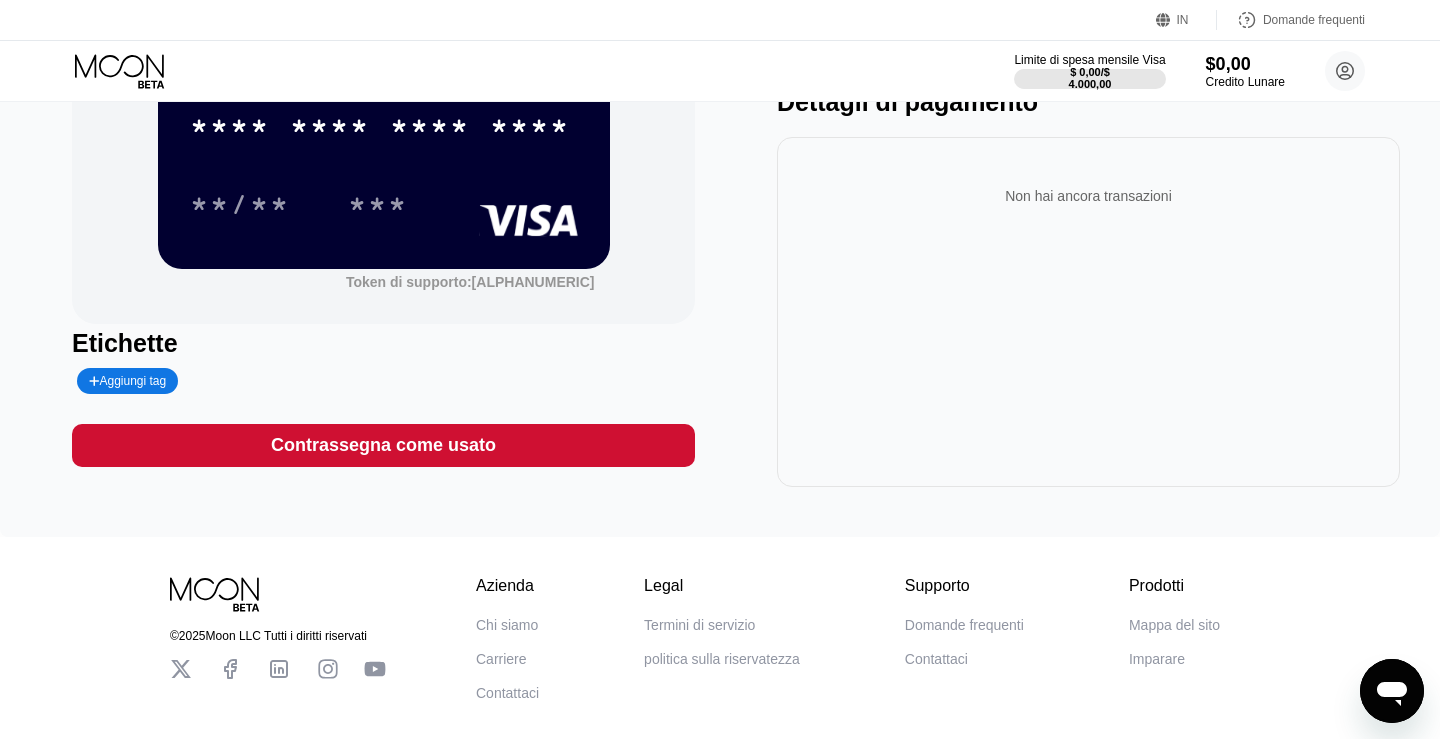 scroll, scrollTop: 306, scrollLeft: 0, axis: vertical 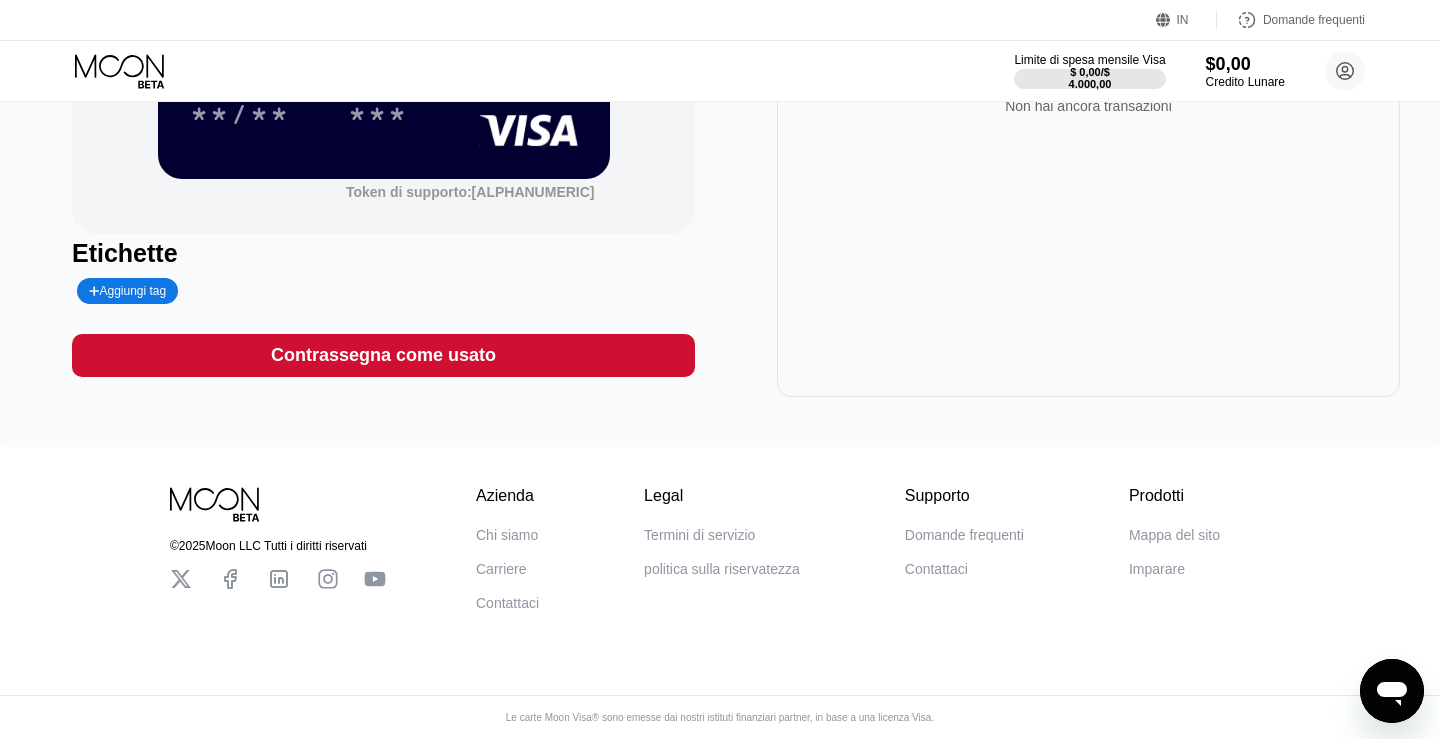 click 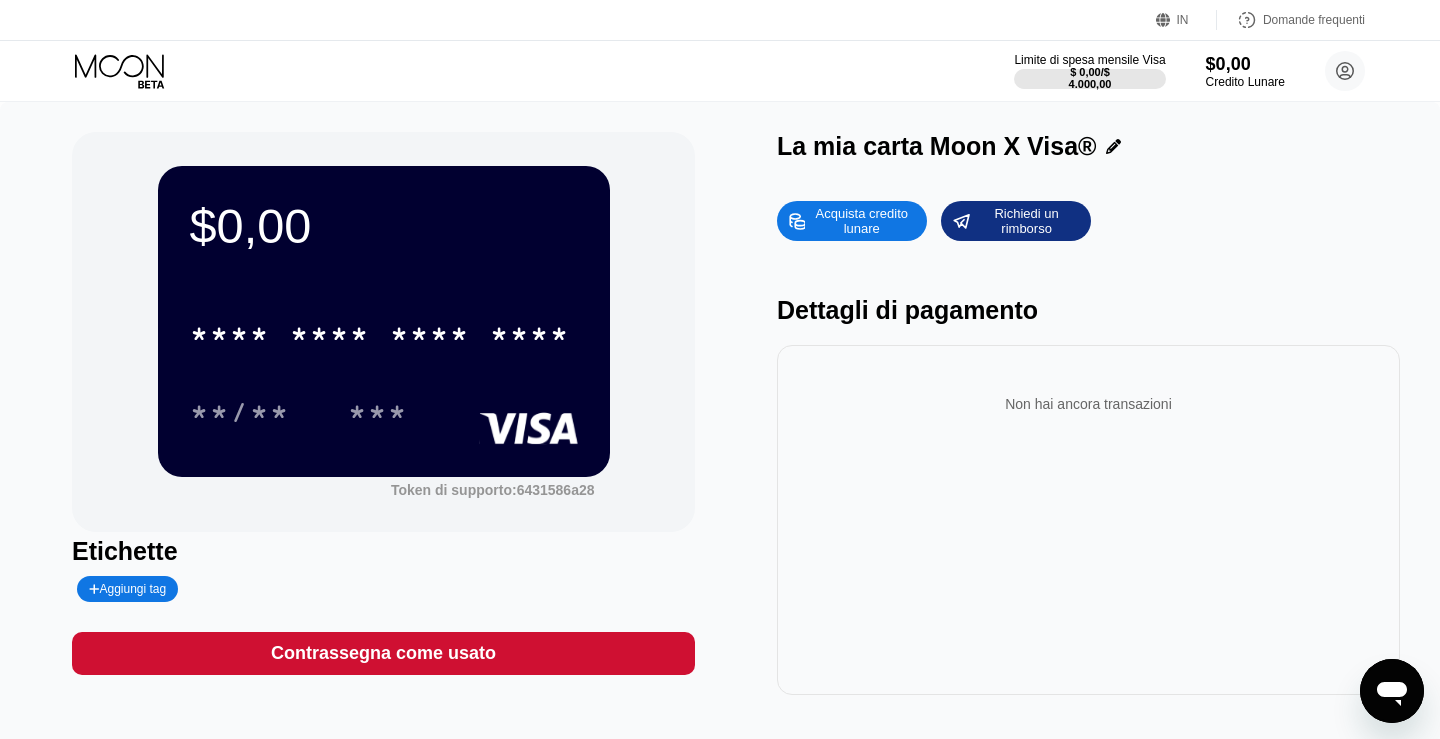 scroll, scrollTop: 306, scrollLeft: 0, axis: vertical 